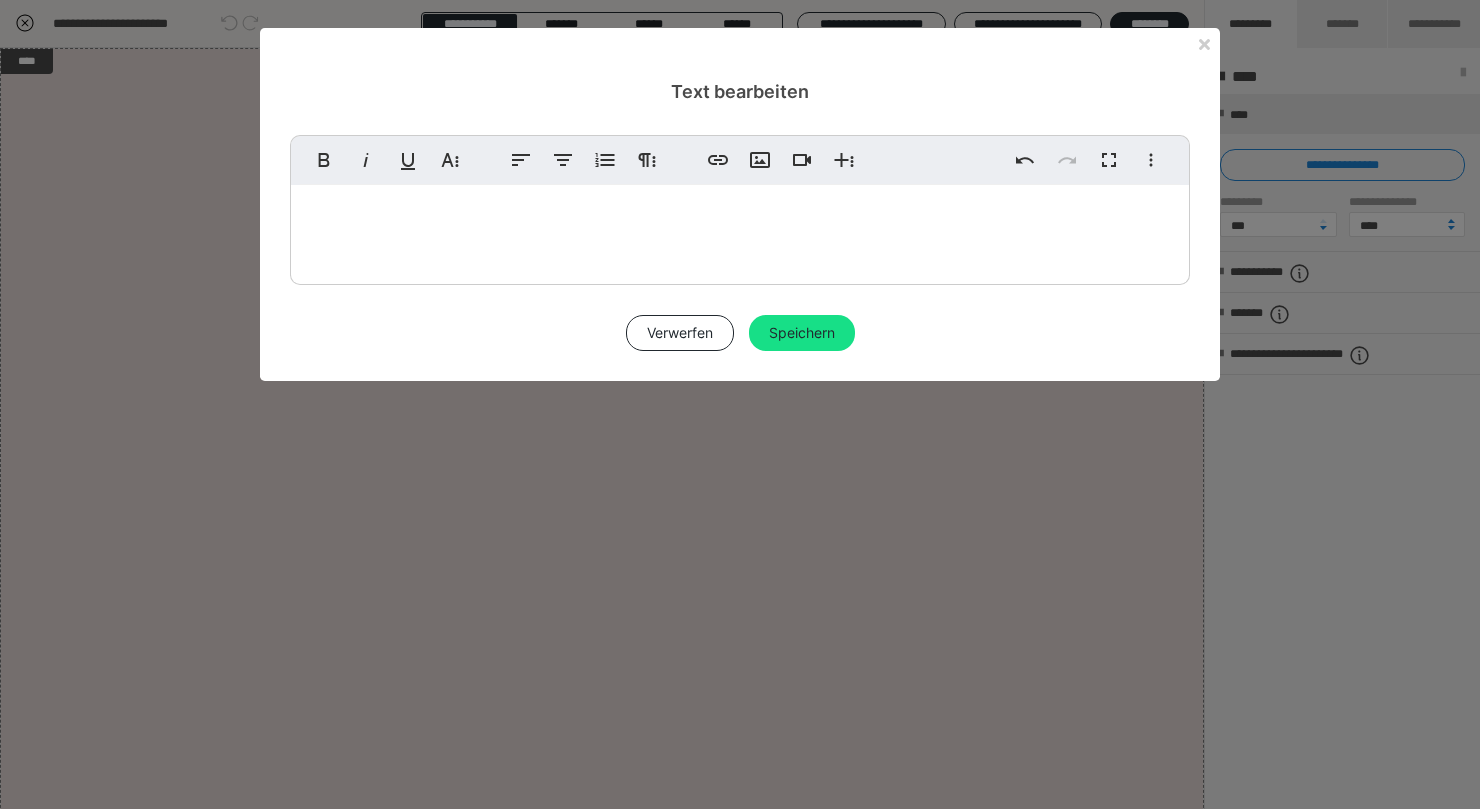 scroll, scrollTop: 195, scrollLeft: 0, axis: vertical 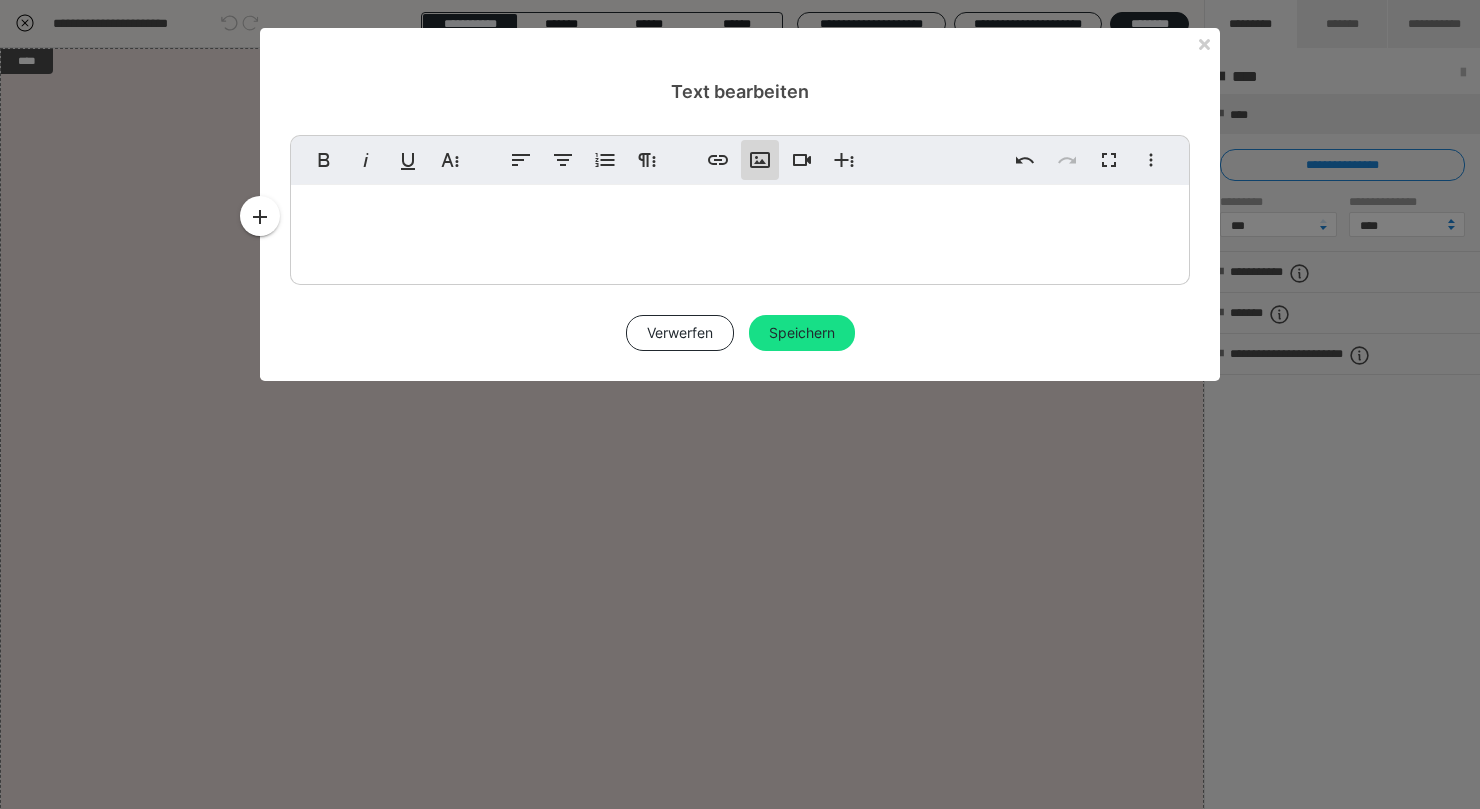 click 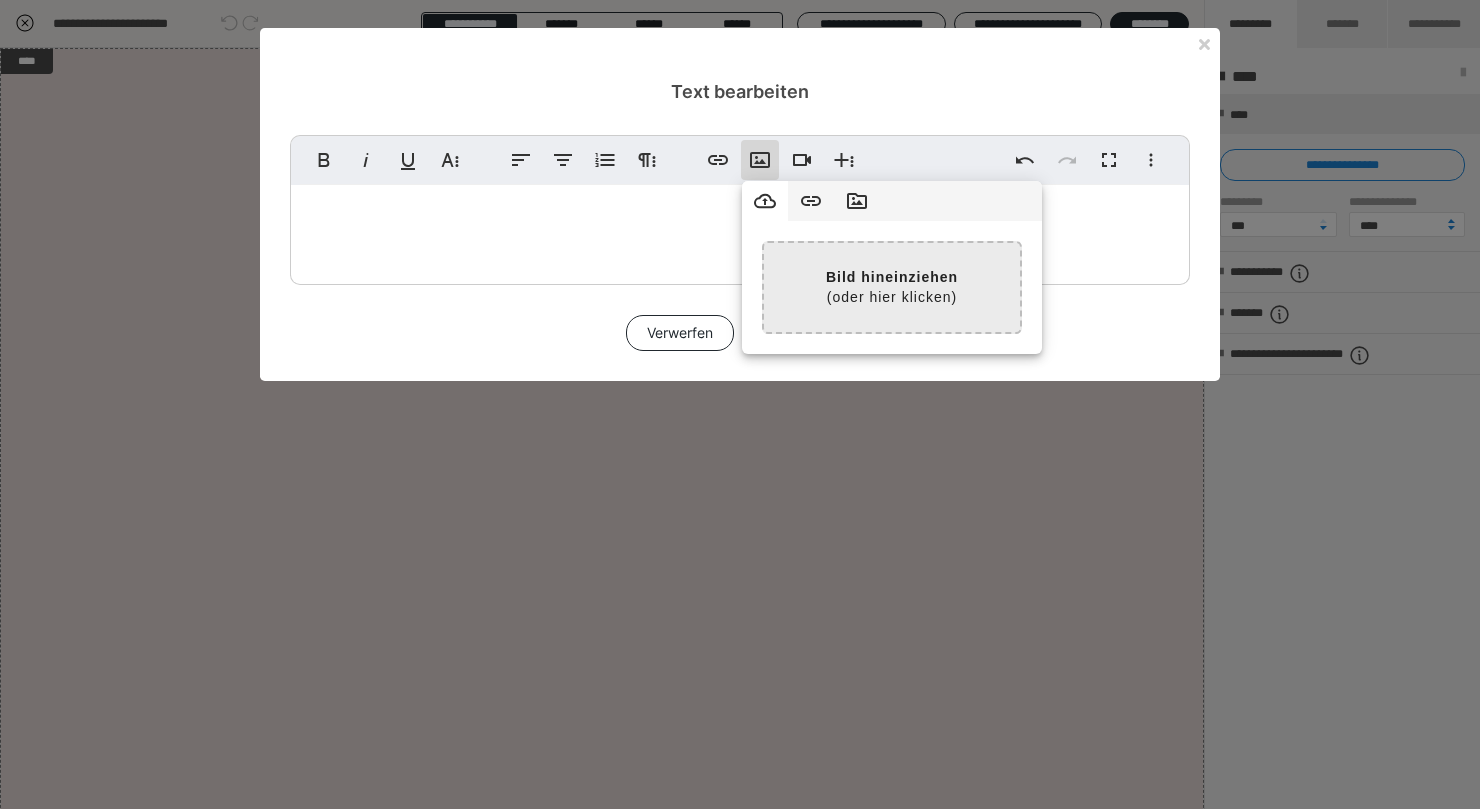 click at bounding box center [380, 287] 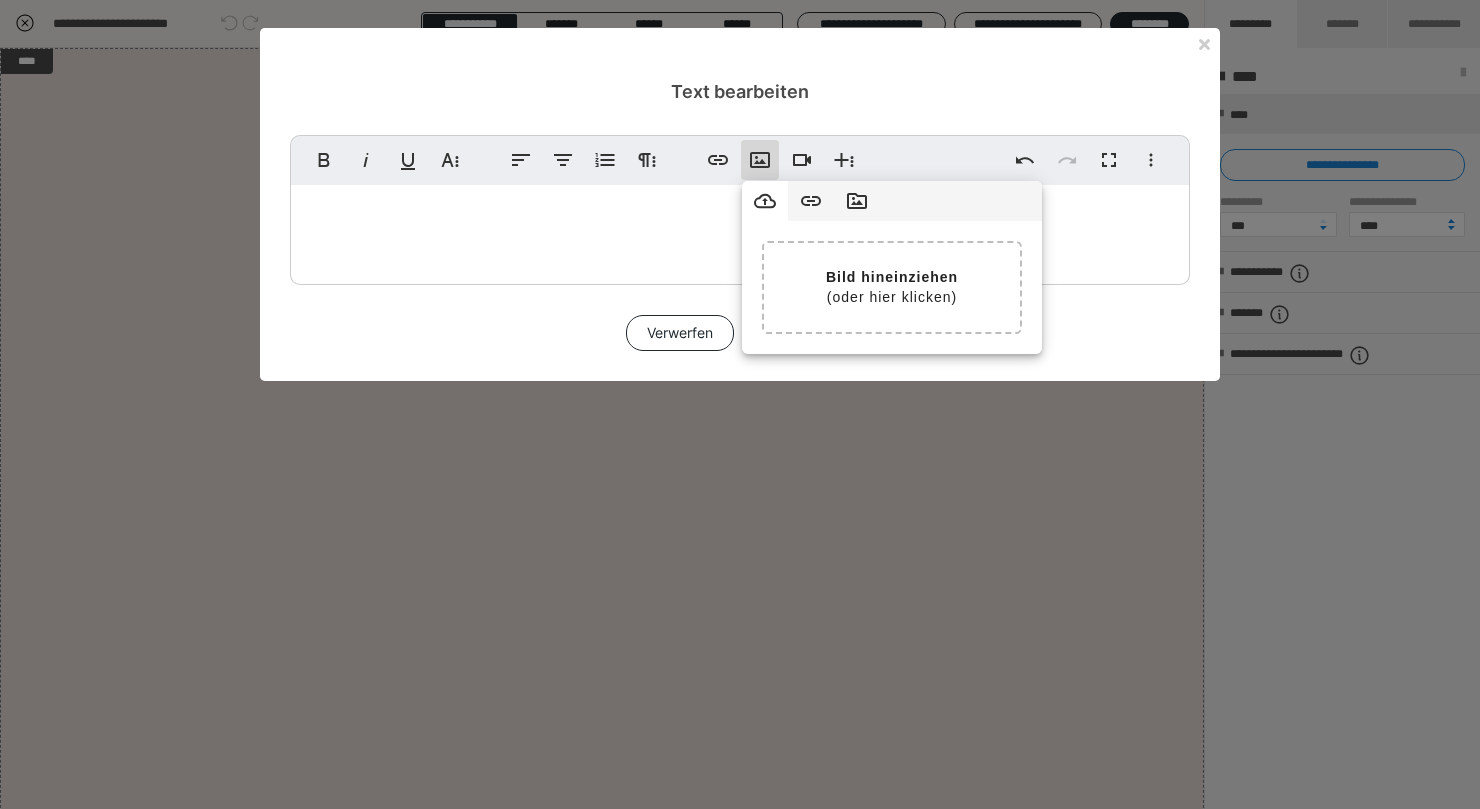 type 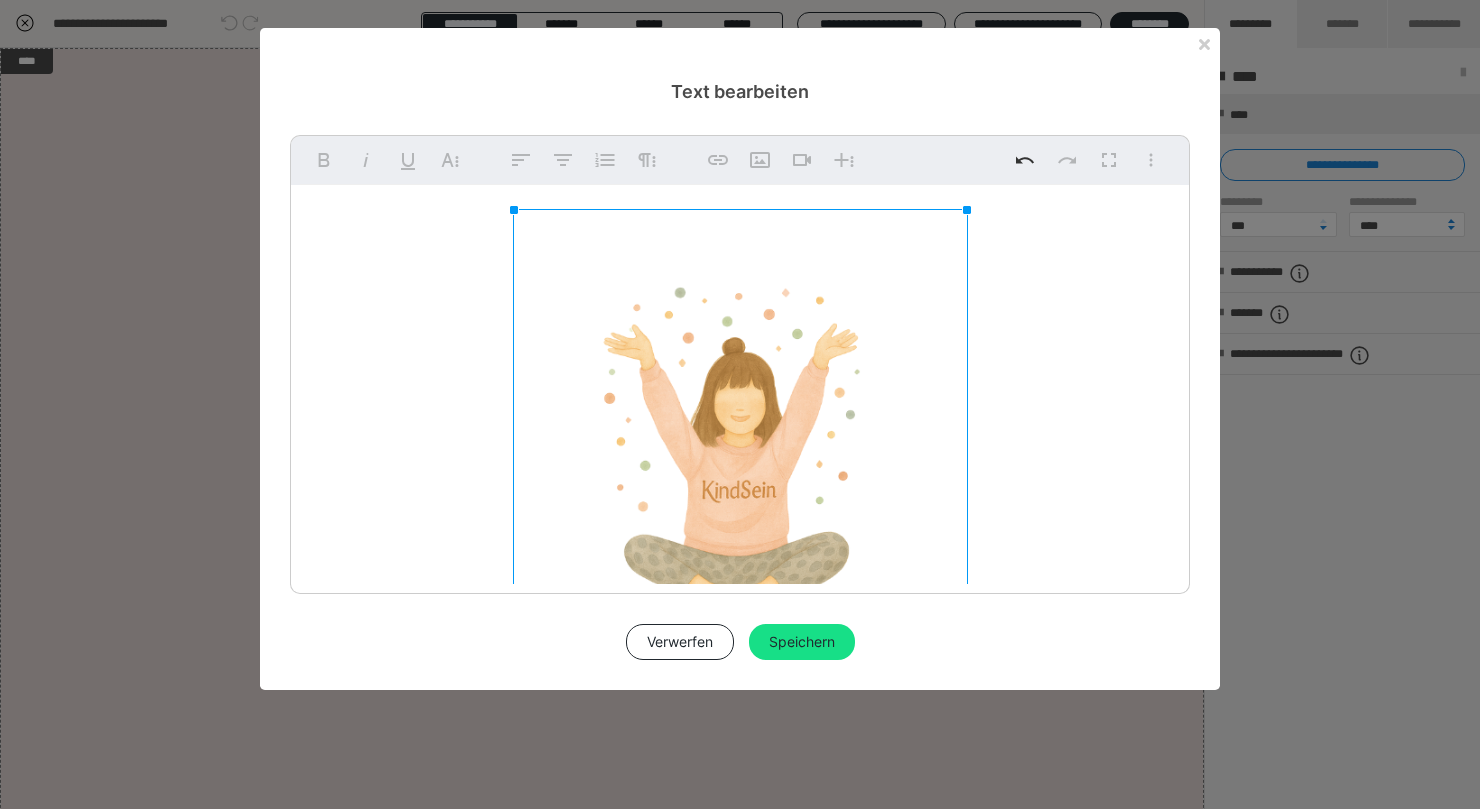 drag, startPoint x: 892, startPoint y: 506, endPoint x: 1046, endPoint y: 651, distance: 211.52069 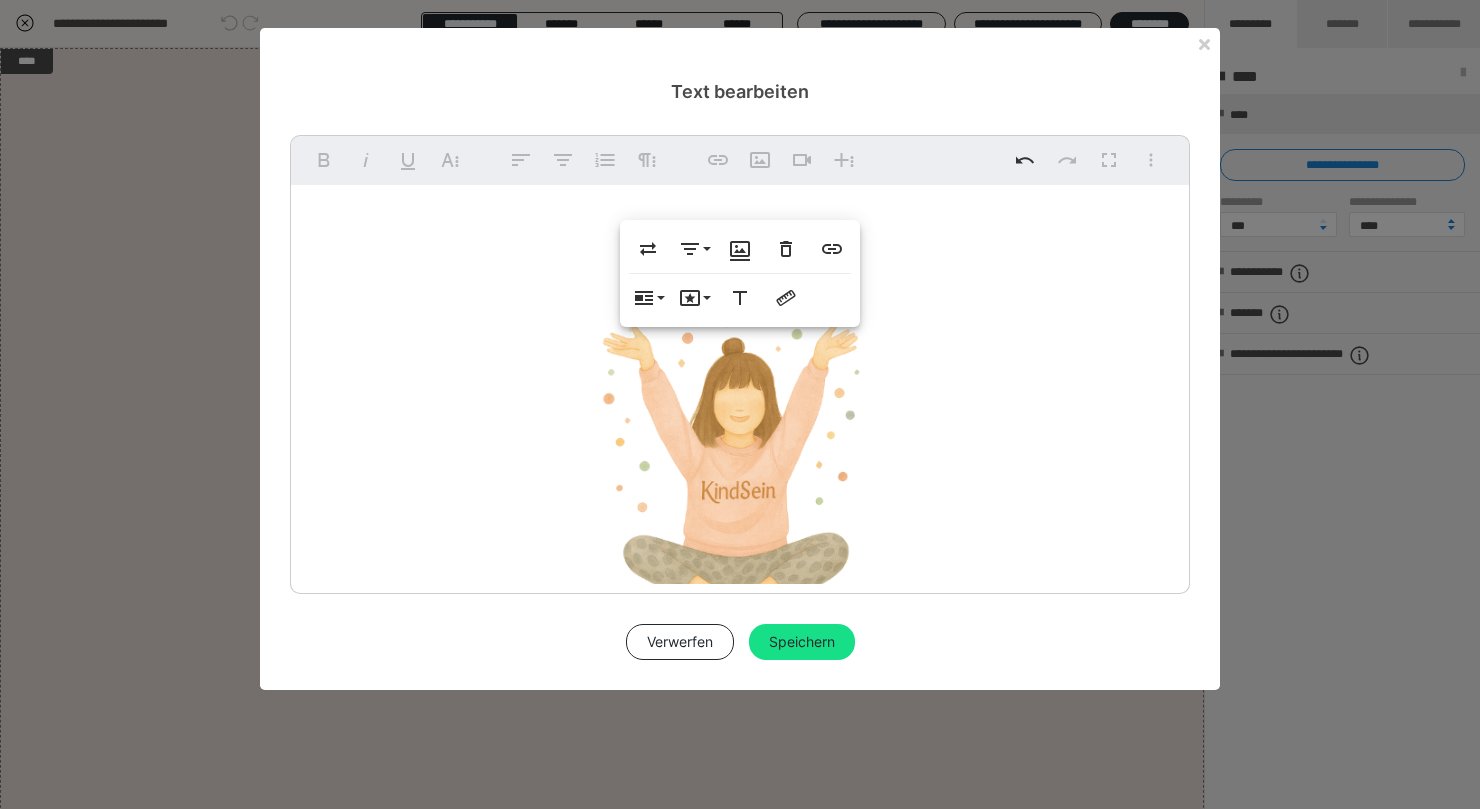 click at bounding box center (740, 436) 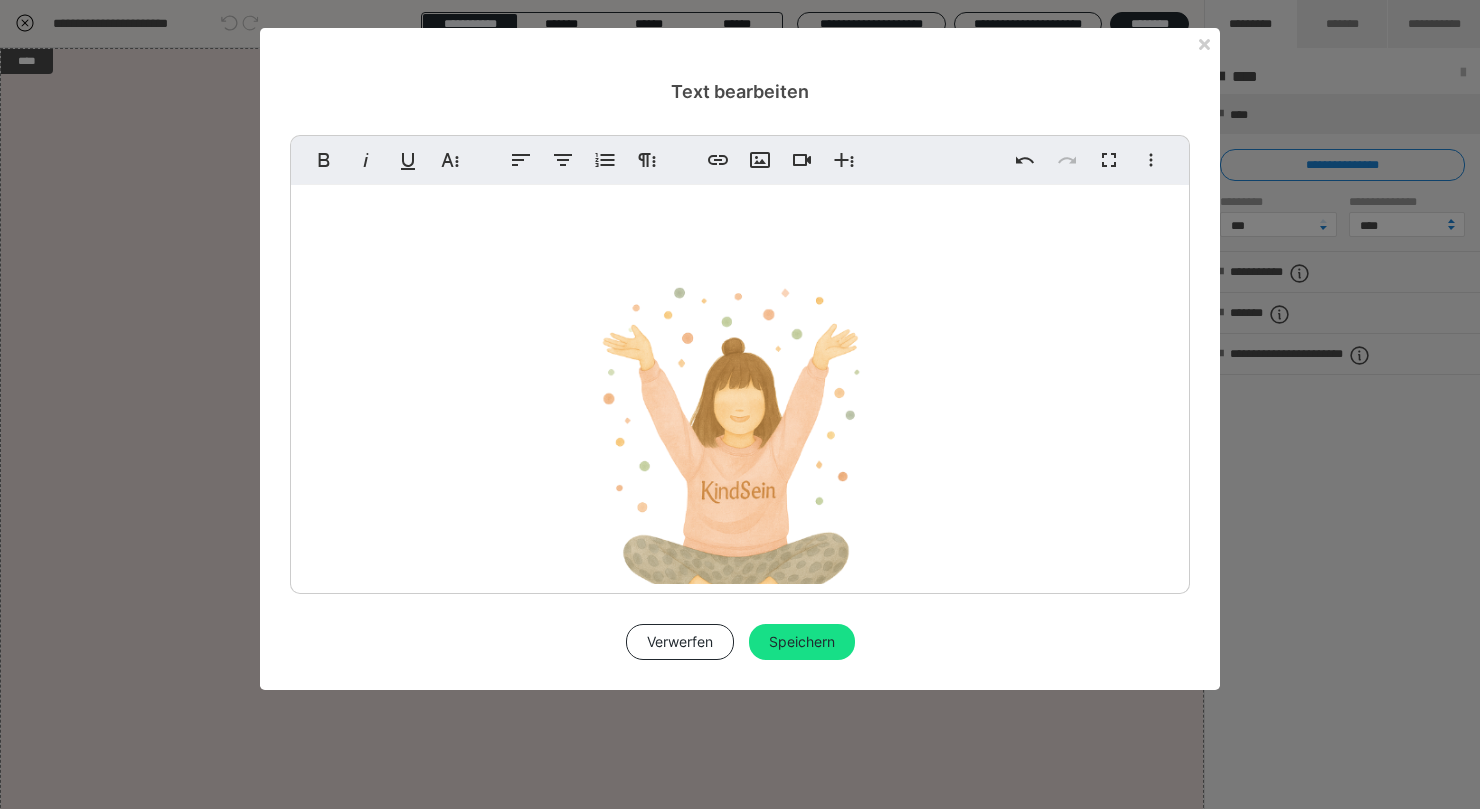 click at bounding box center (740, 436) 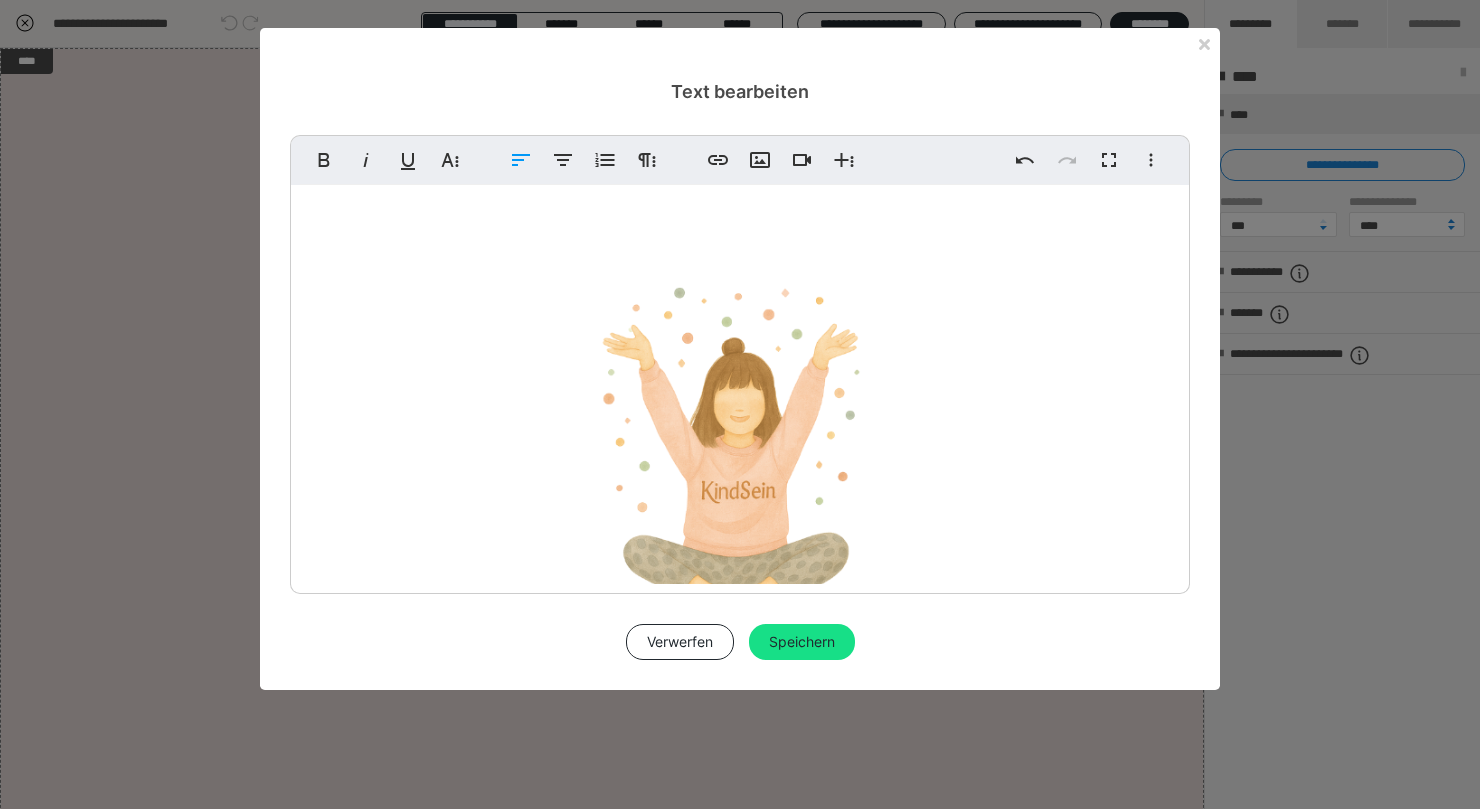 click at bounding box center [740, 436] 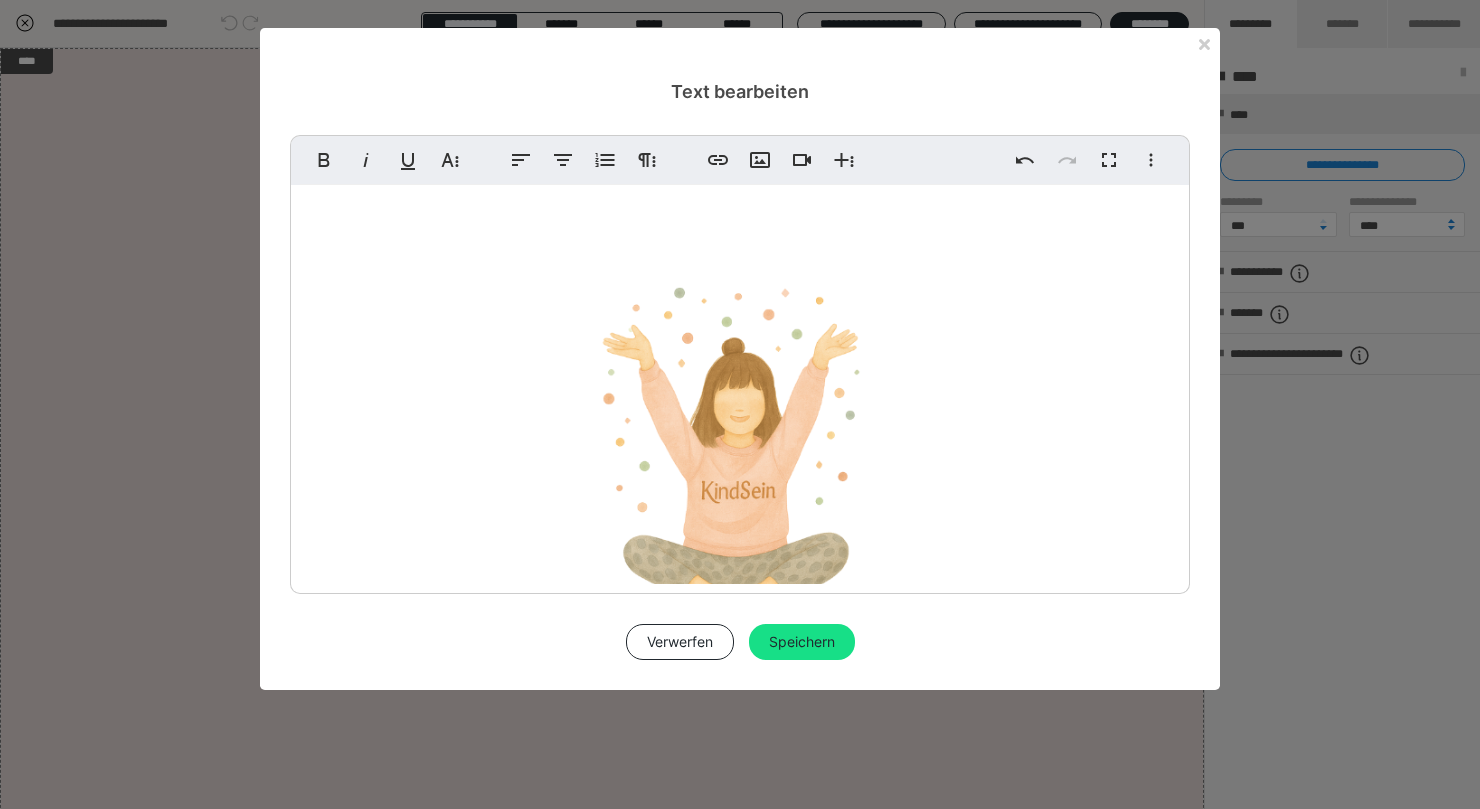 click at bounding box center (740, 436) 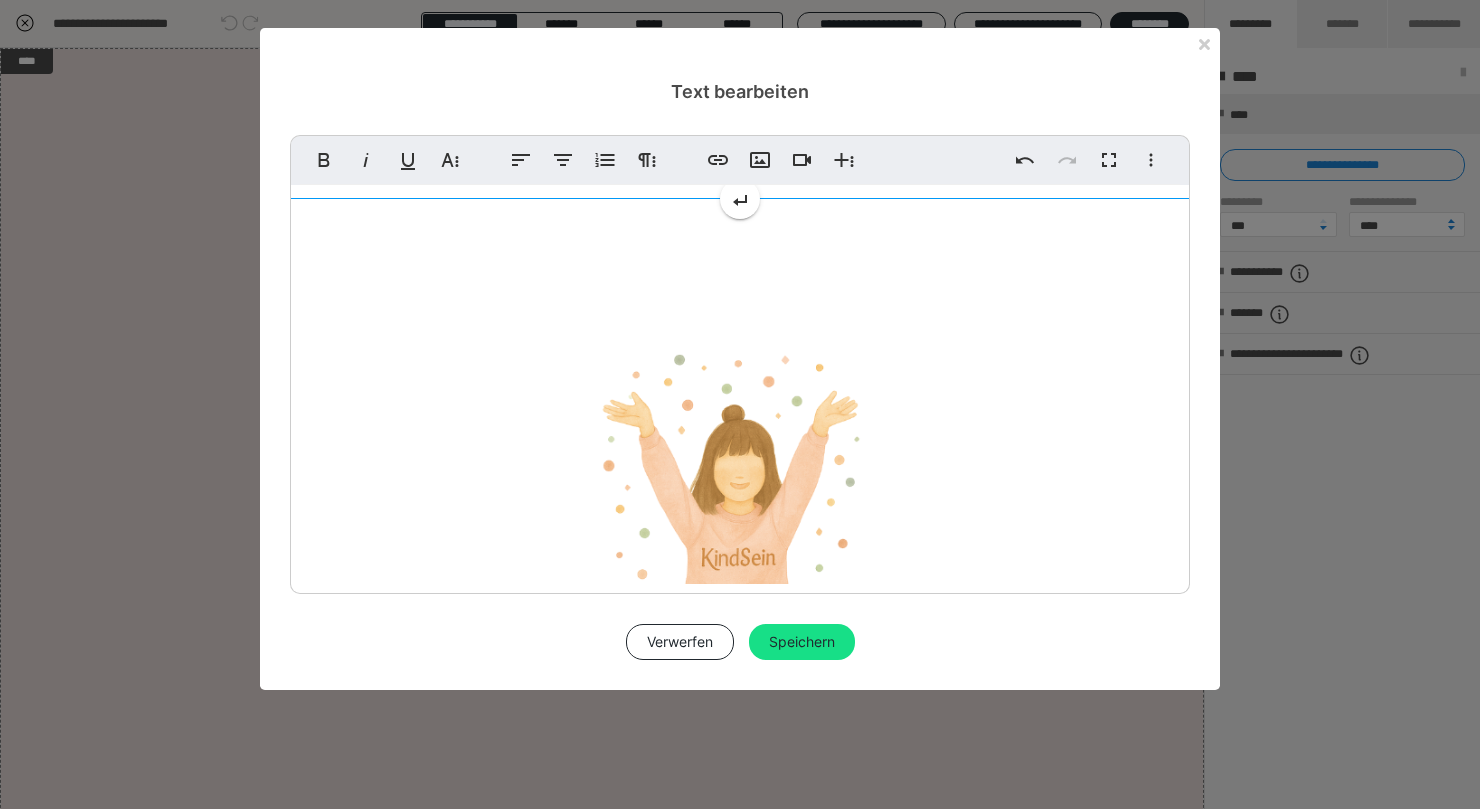click at bounding box center (740, 469) 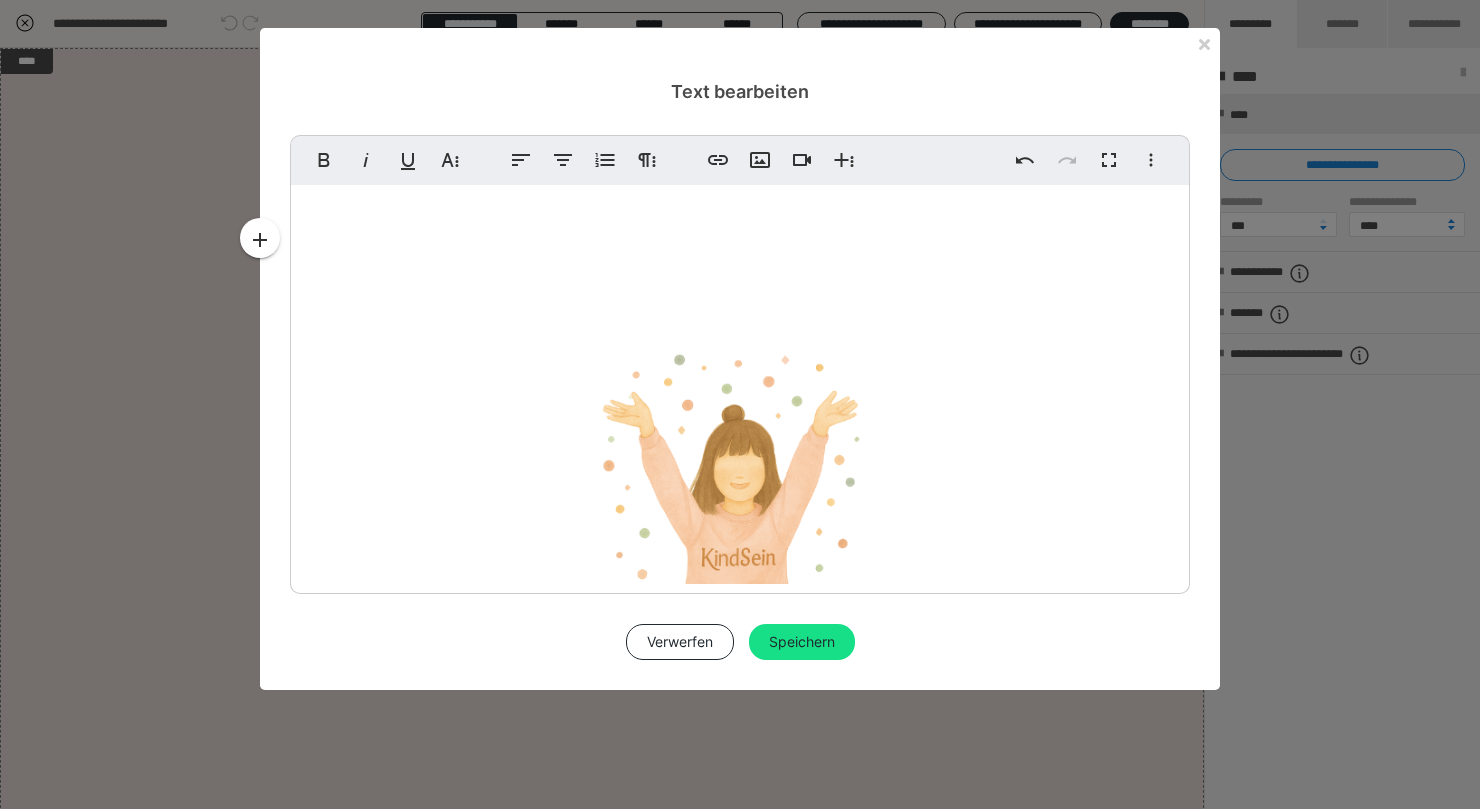 type 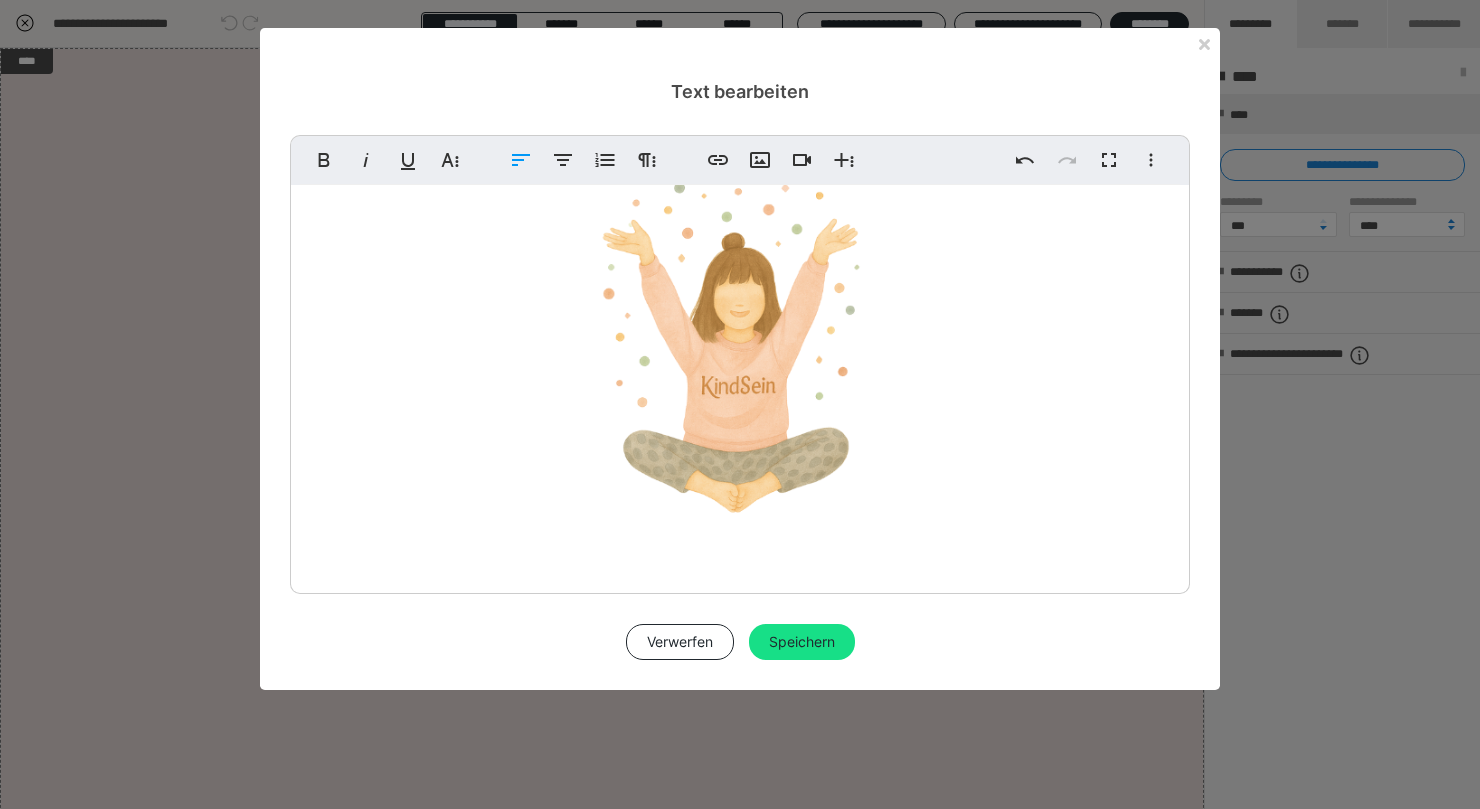 scroll, scrollTop: 0, scrollLeft: 0, axis: both 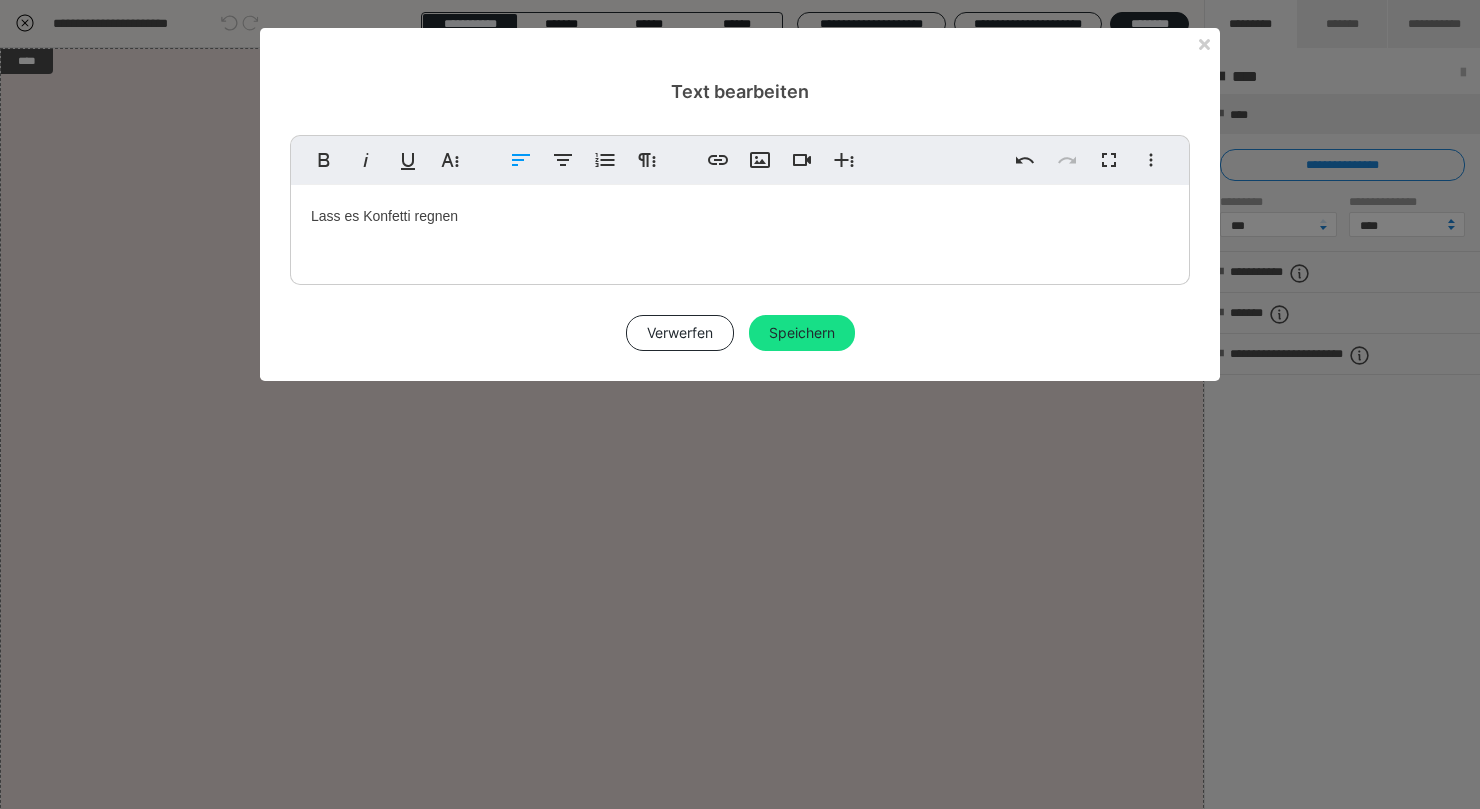 click on "Lass es Konfetti regnen" at bounding box center (740, 230) 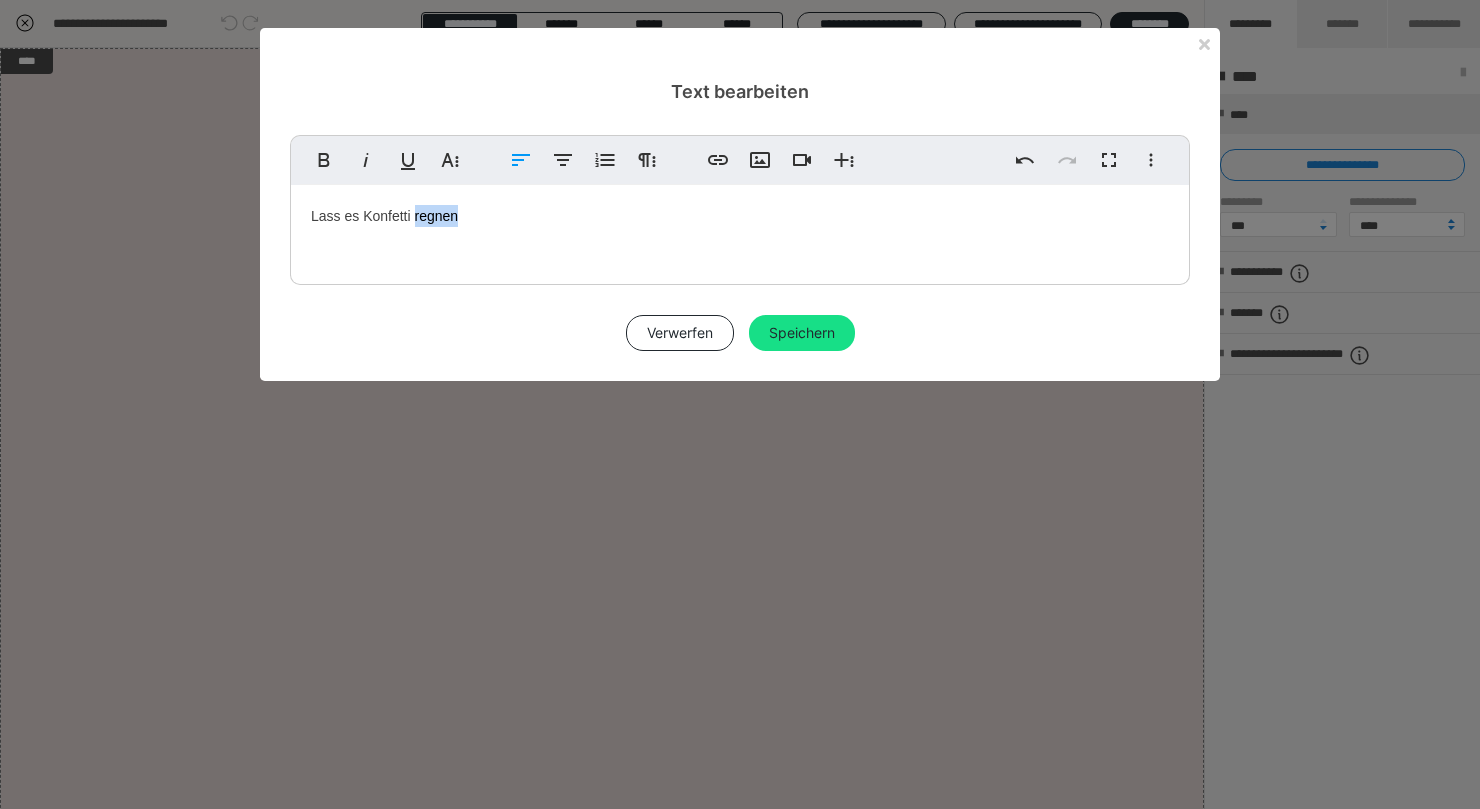 click on "Lass es Konfetti regnen" at bounding box center (740, 230) 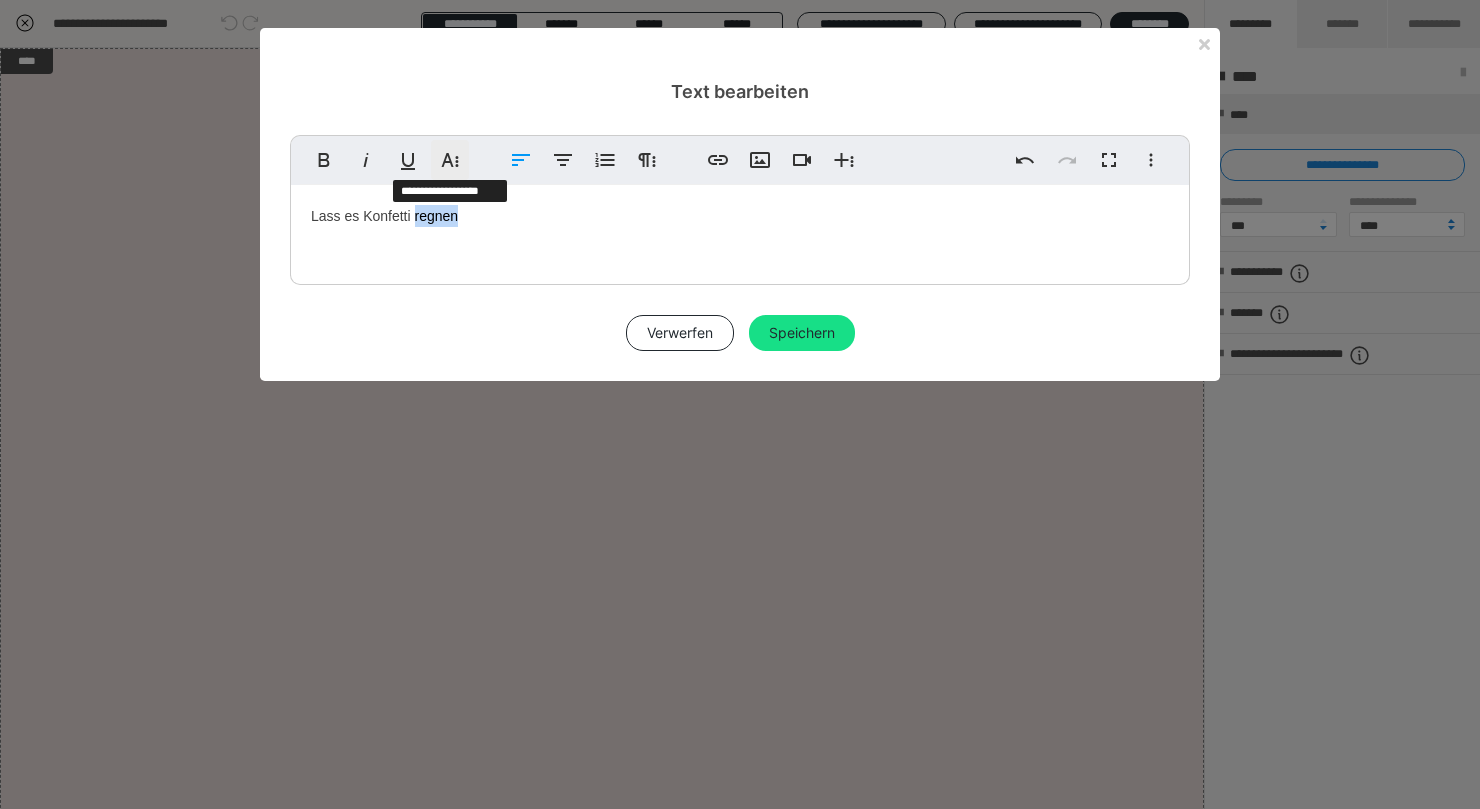 click 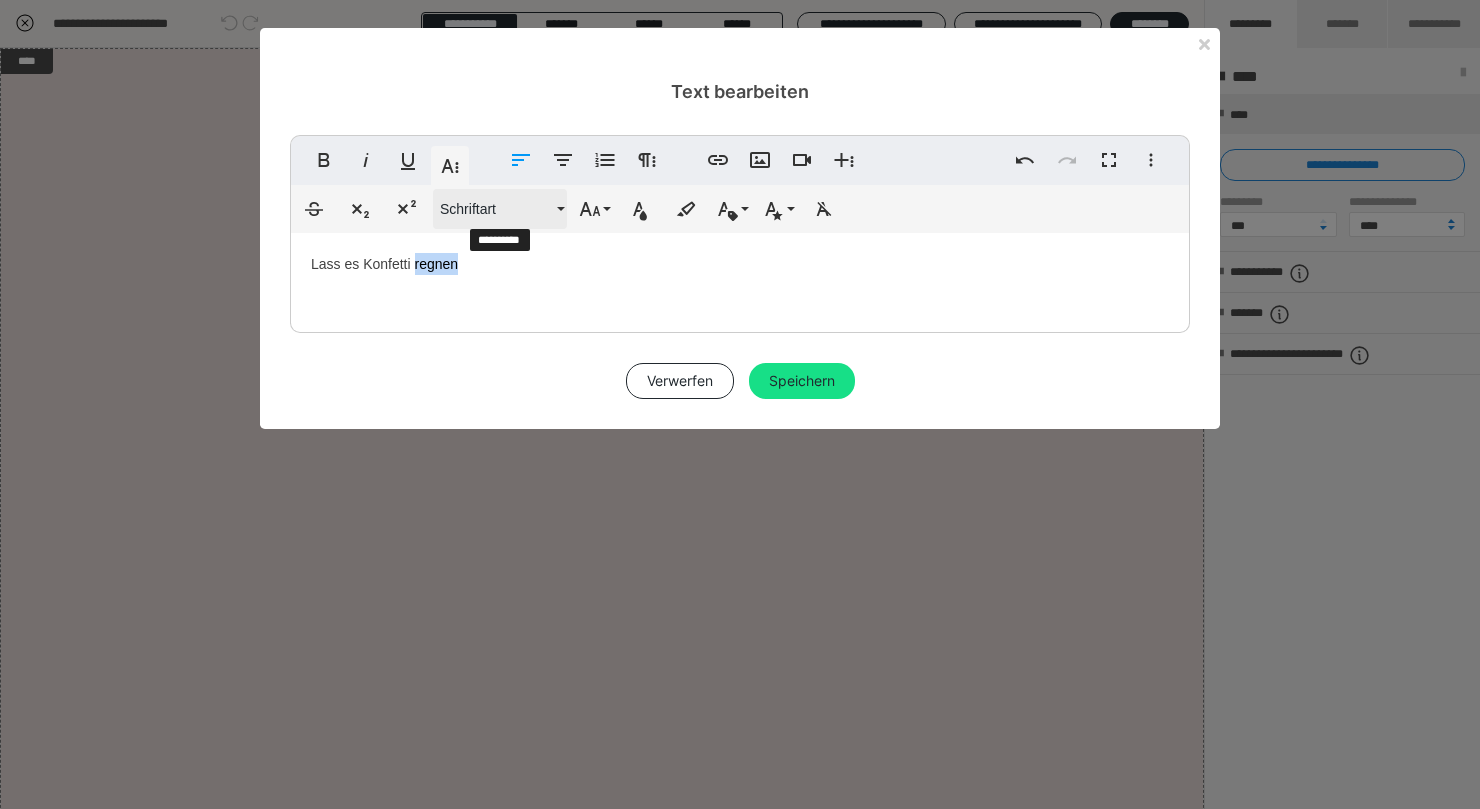 click on "Schriftart" at bounding box center (496, 209) 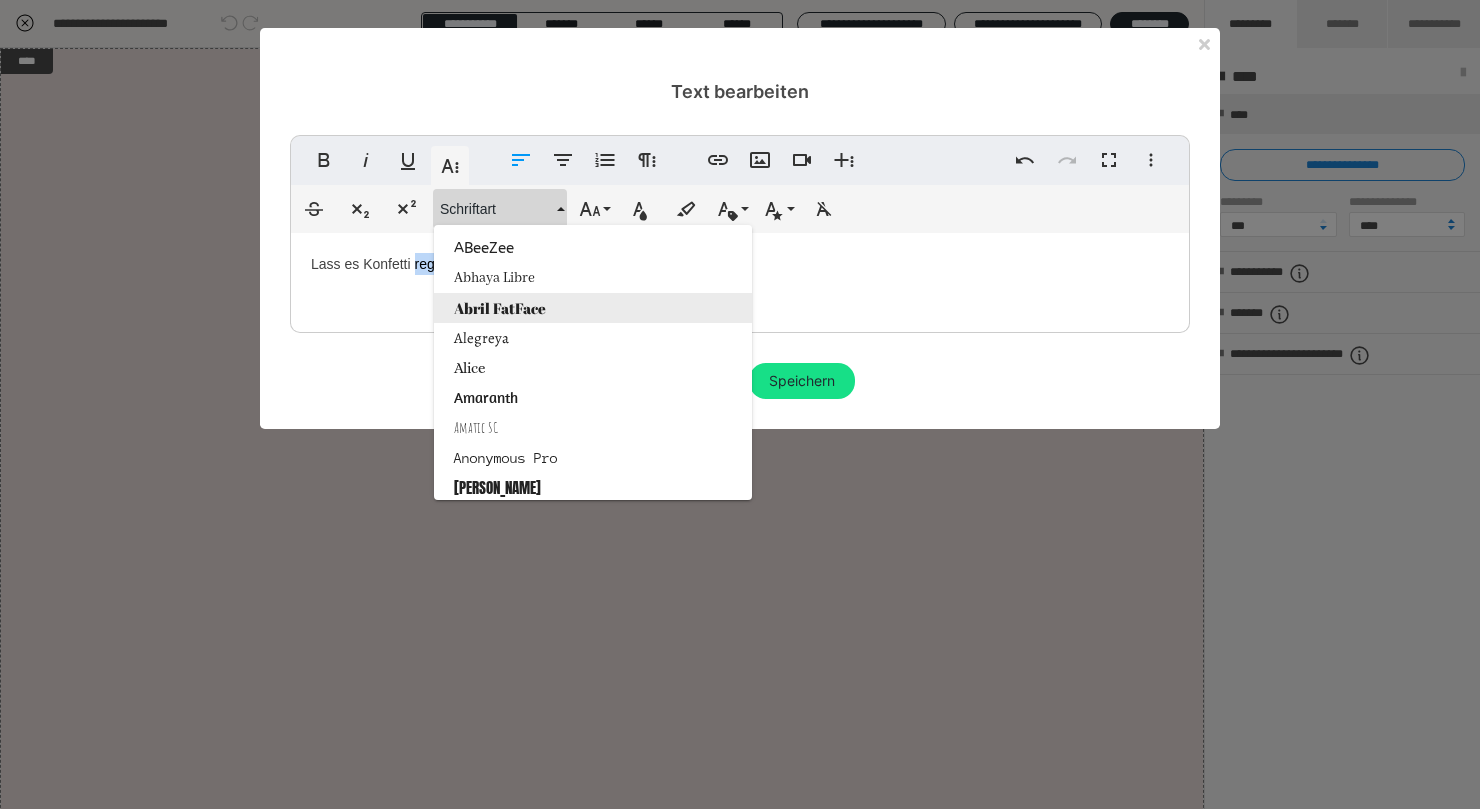 click on "Abril FatFace" at bounding box center (593, 308) 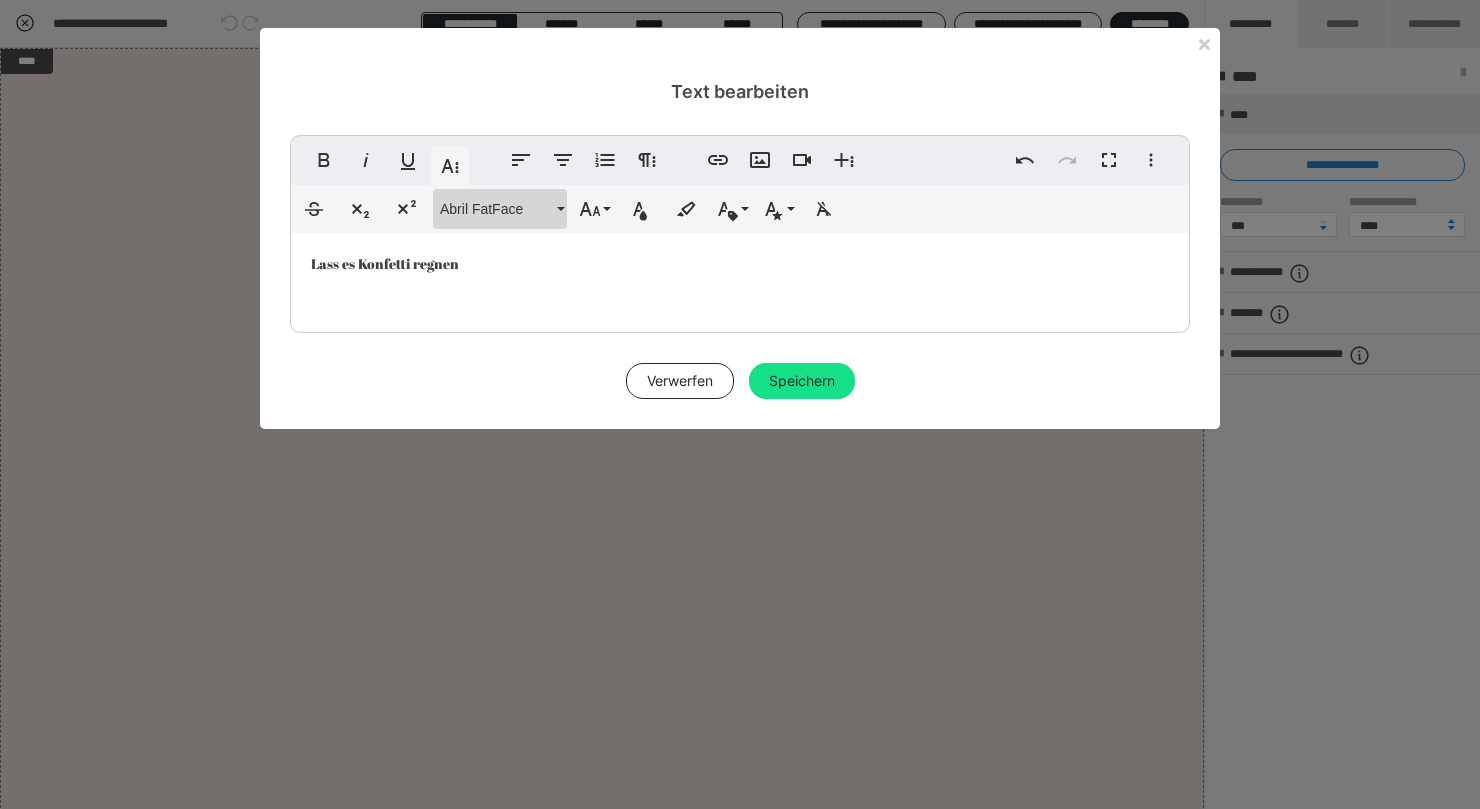 click on "Abril FatFace" at bounding box center (496, 209) 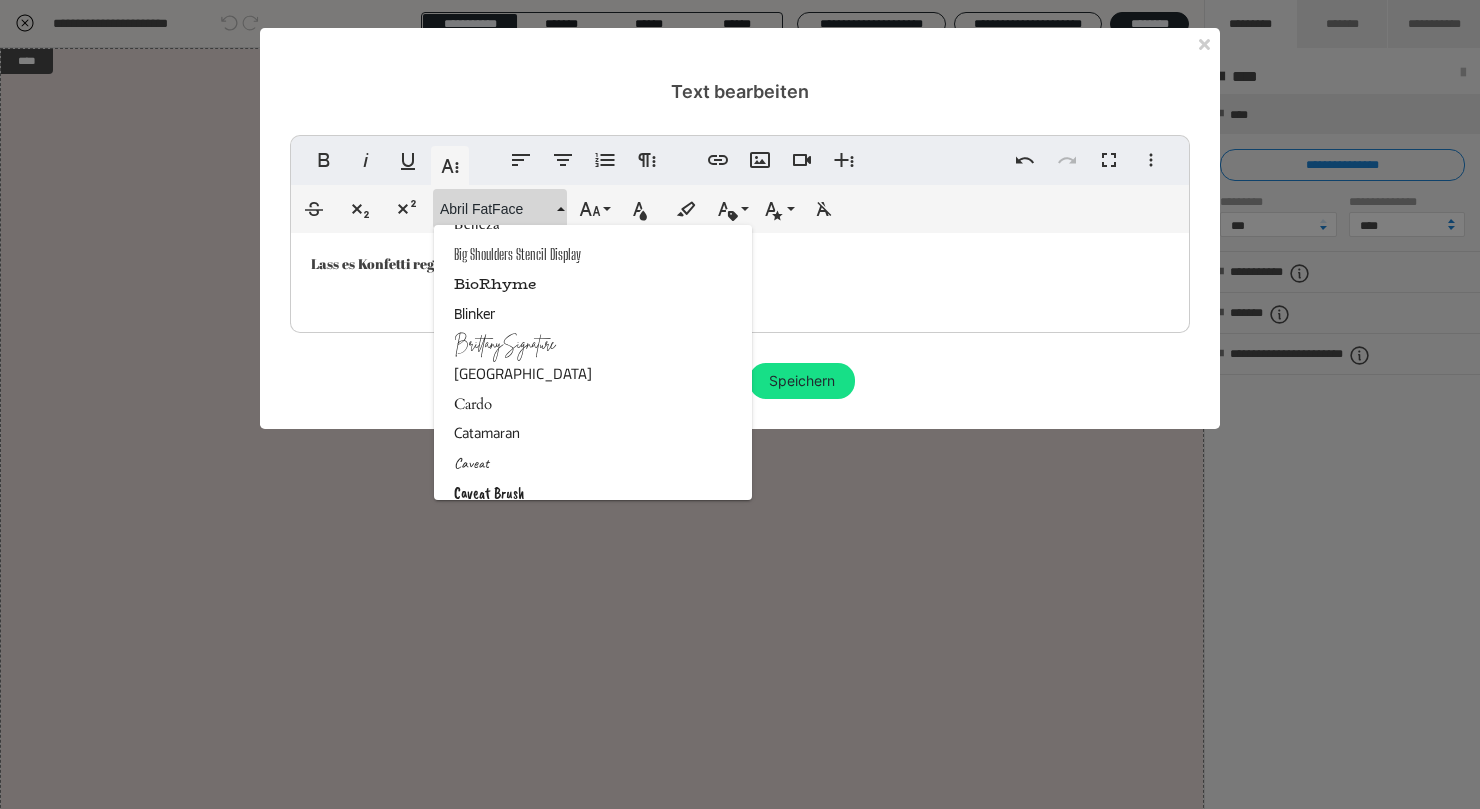 scroll, scrollTop: 578, scrollLeft: 0, axis: vertical 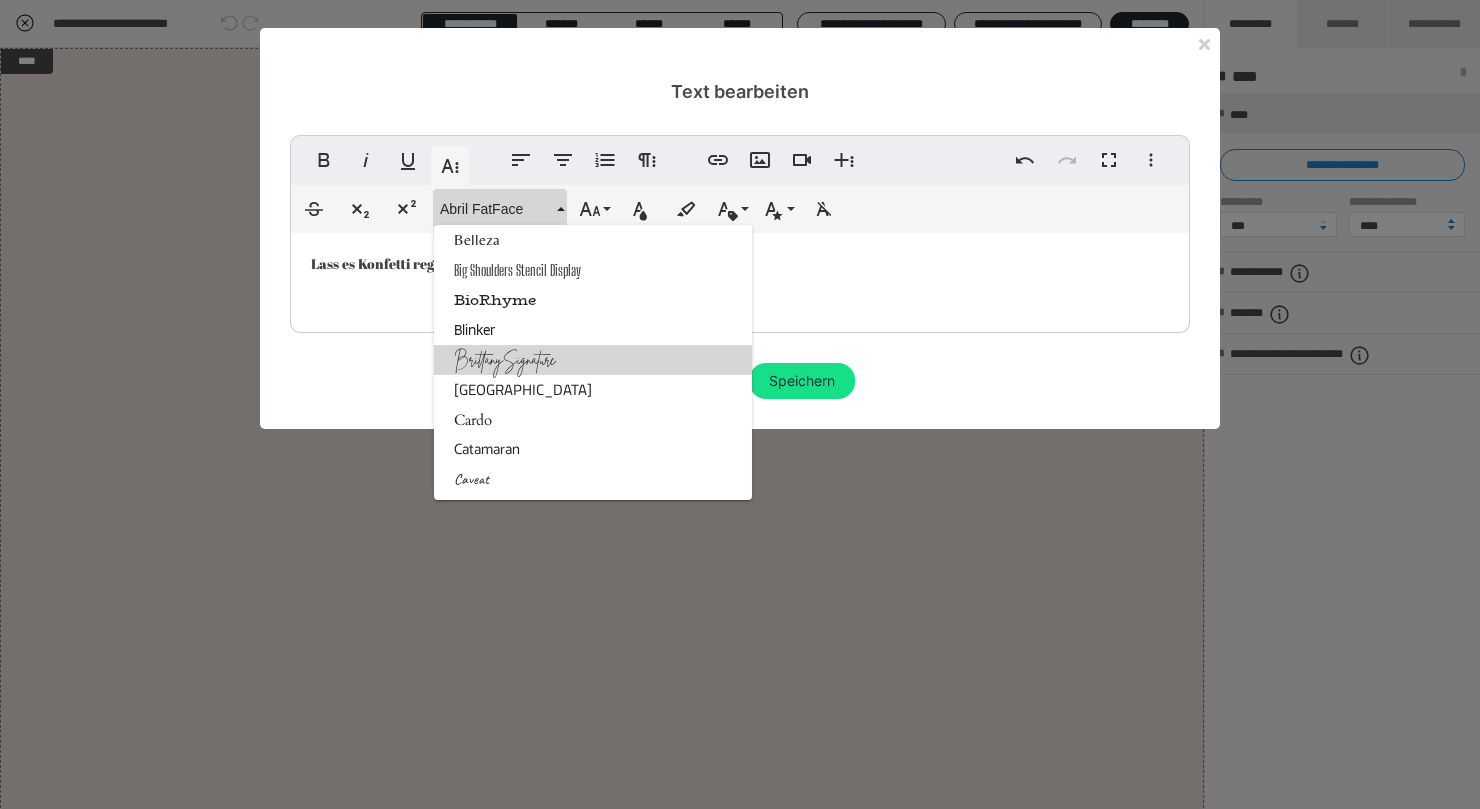 click on "BrittanySignature" at bounding box center (593, 360) 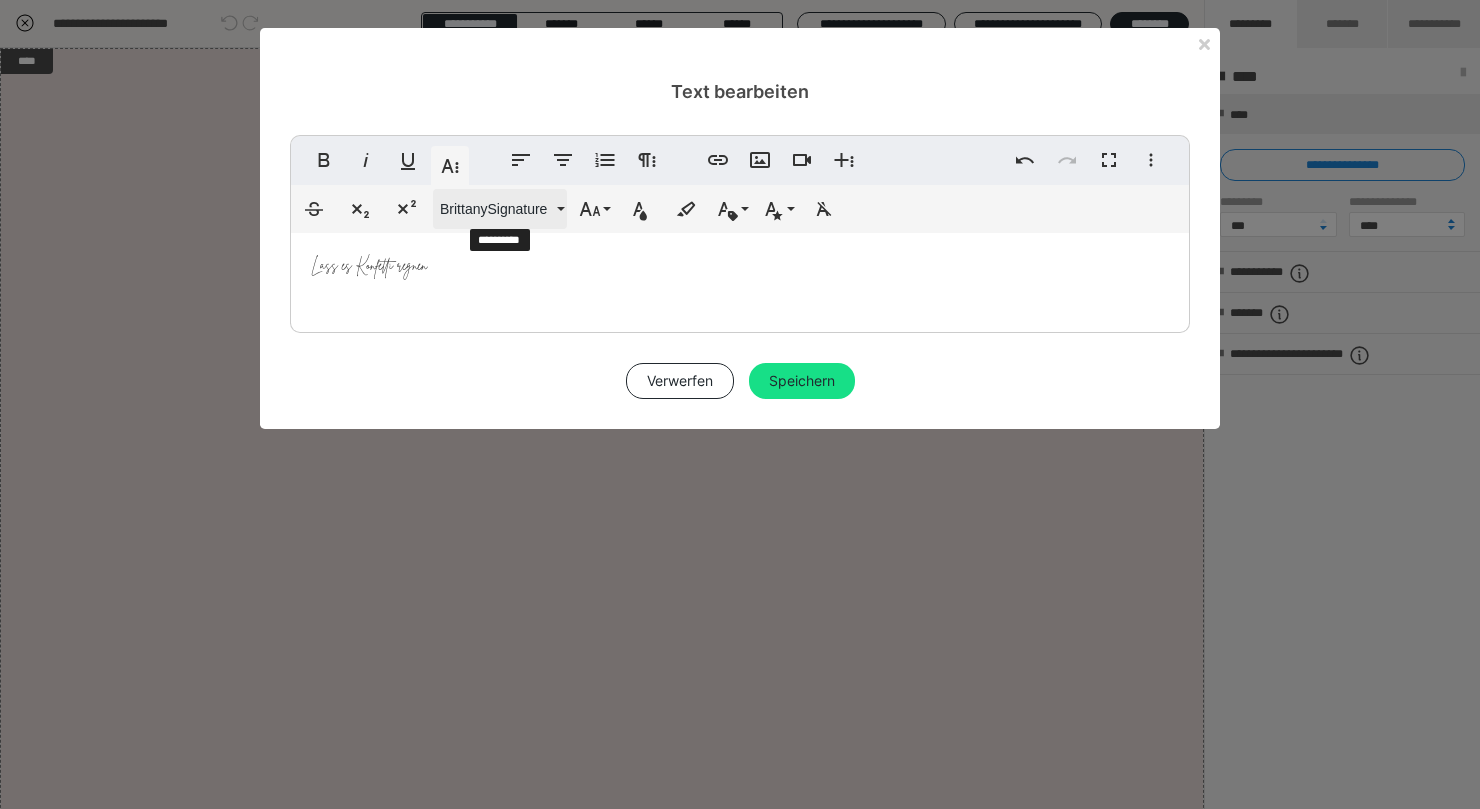 click on "BrittanySignature" at bounding box center [496, 209] 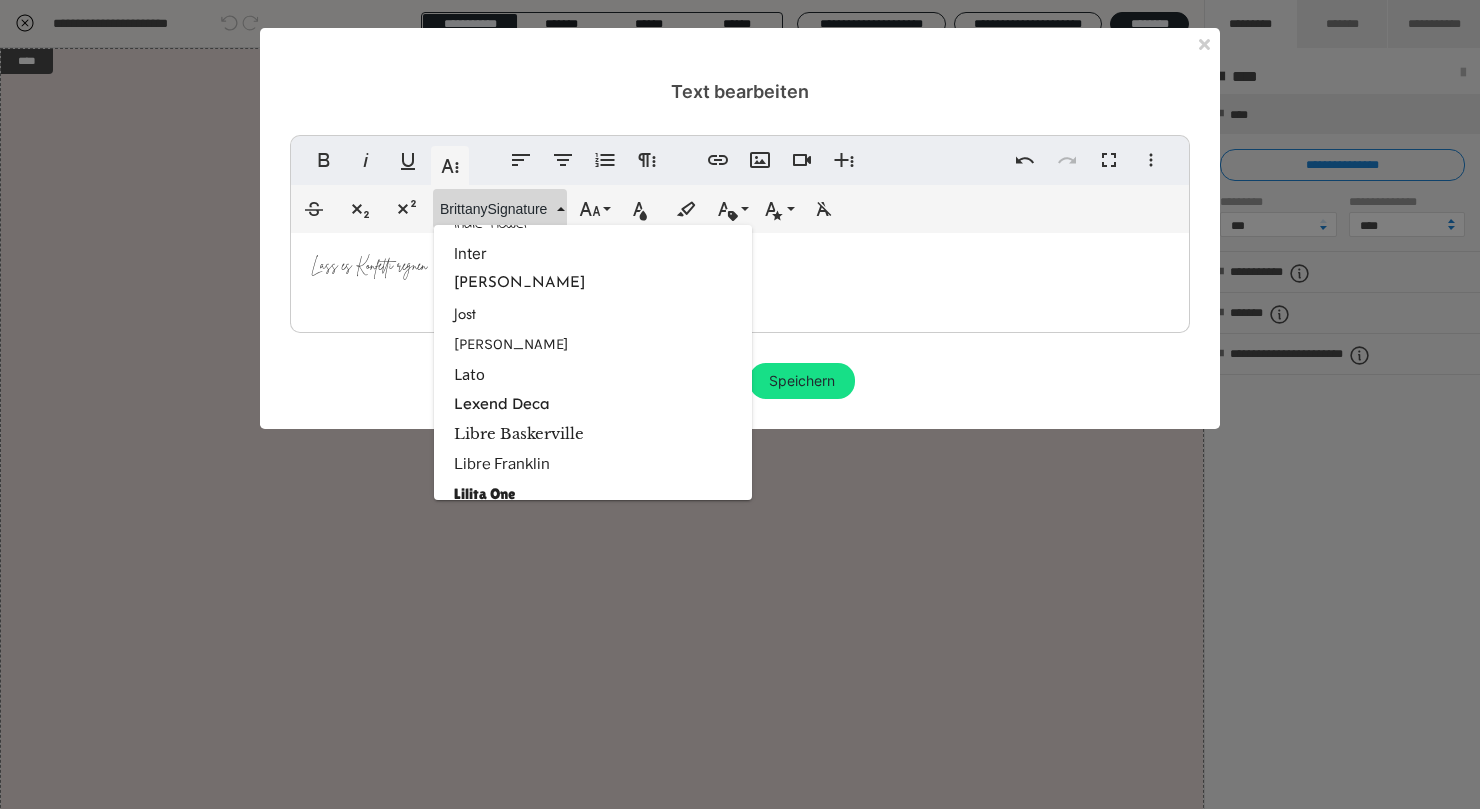scroll, scrollTop: 1524, scrollLeft: 0, axis: vertical 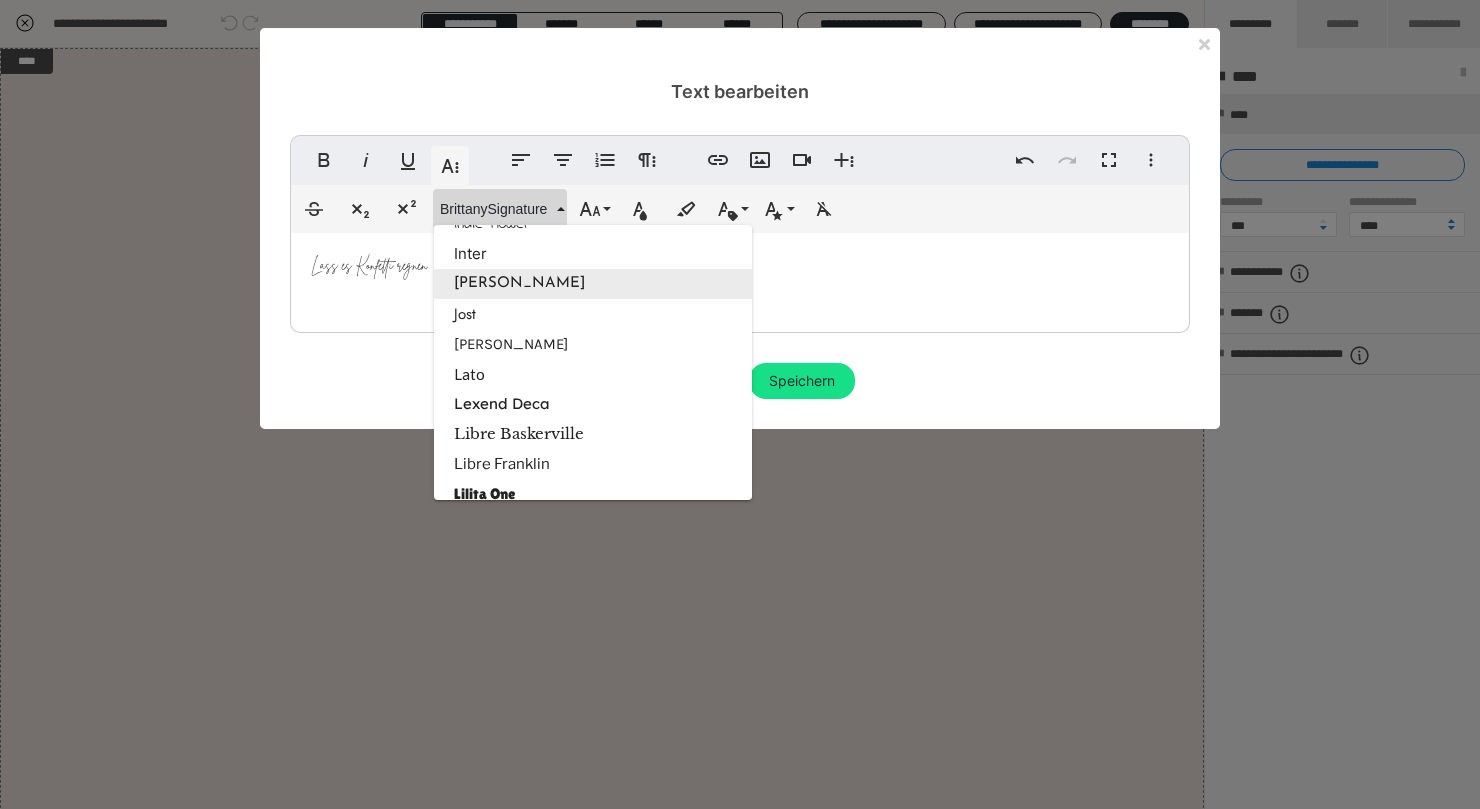 click on "[PERSON_NAME]" at bounding box center [593, 284] 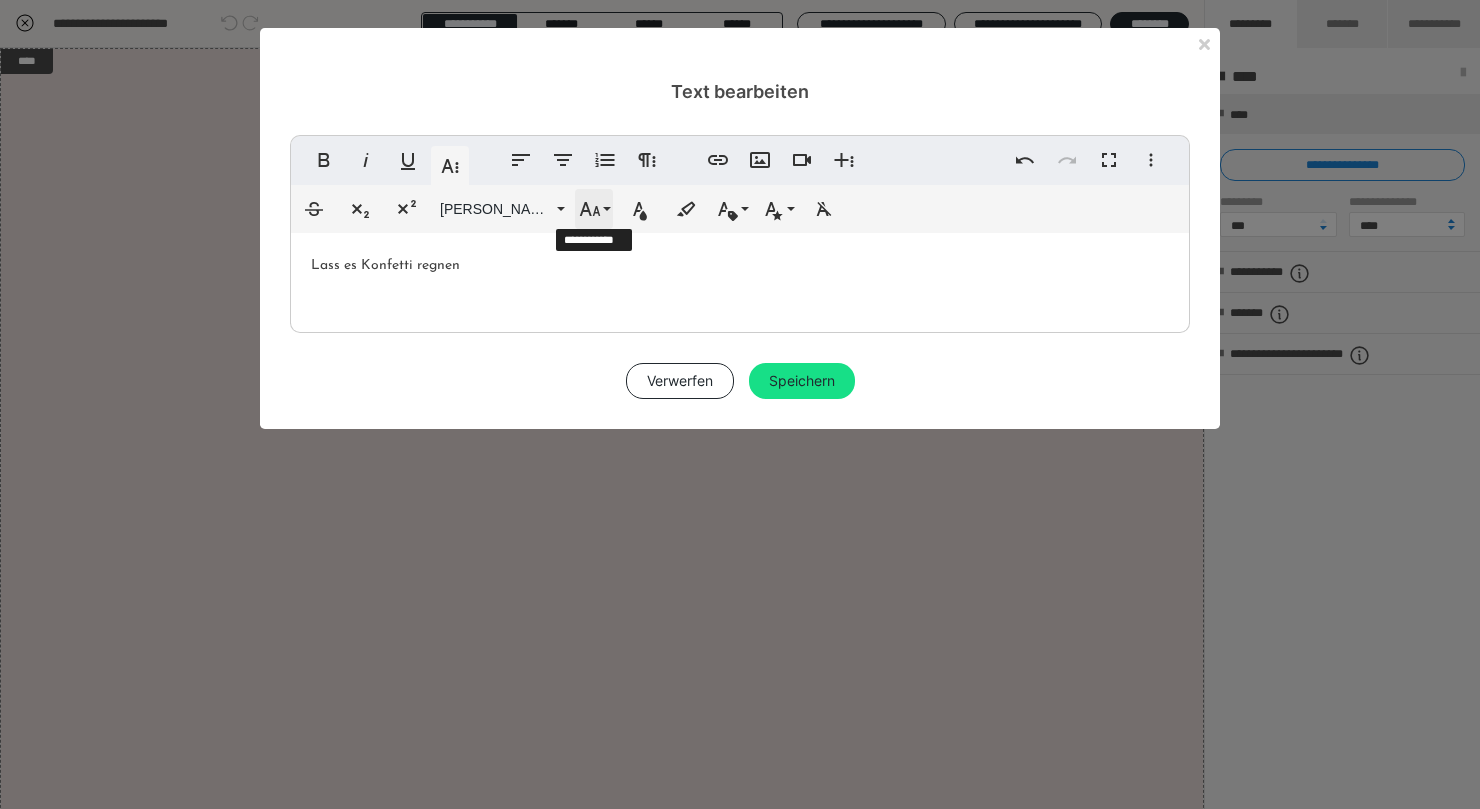 click 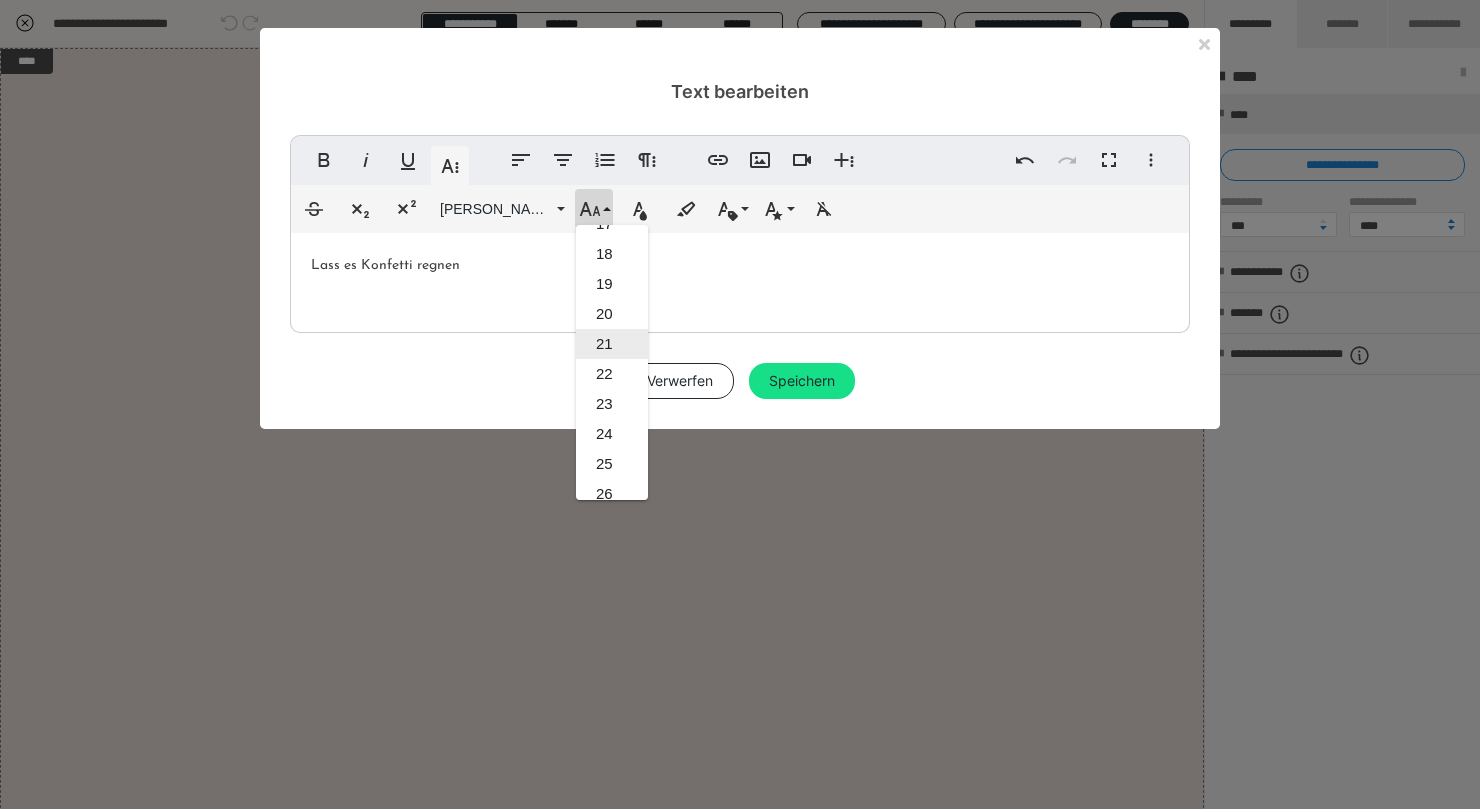 scroll, scrollTop: 526, scrollLeft: 0, axis: vertical 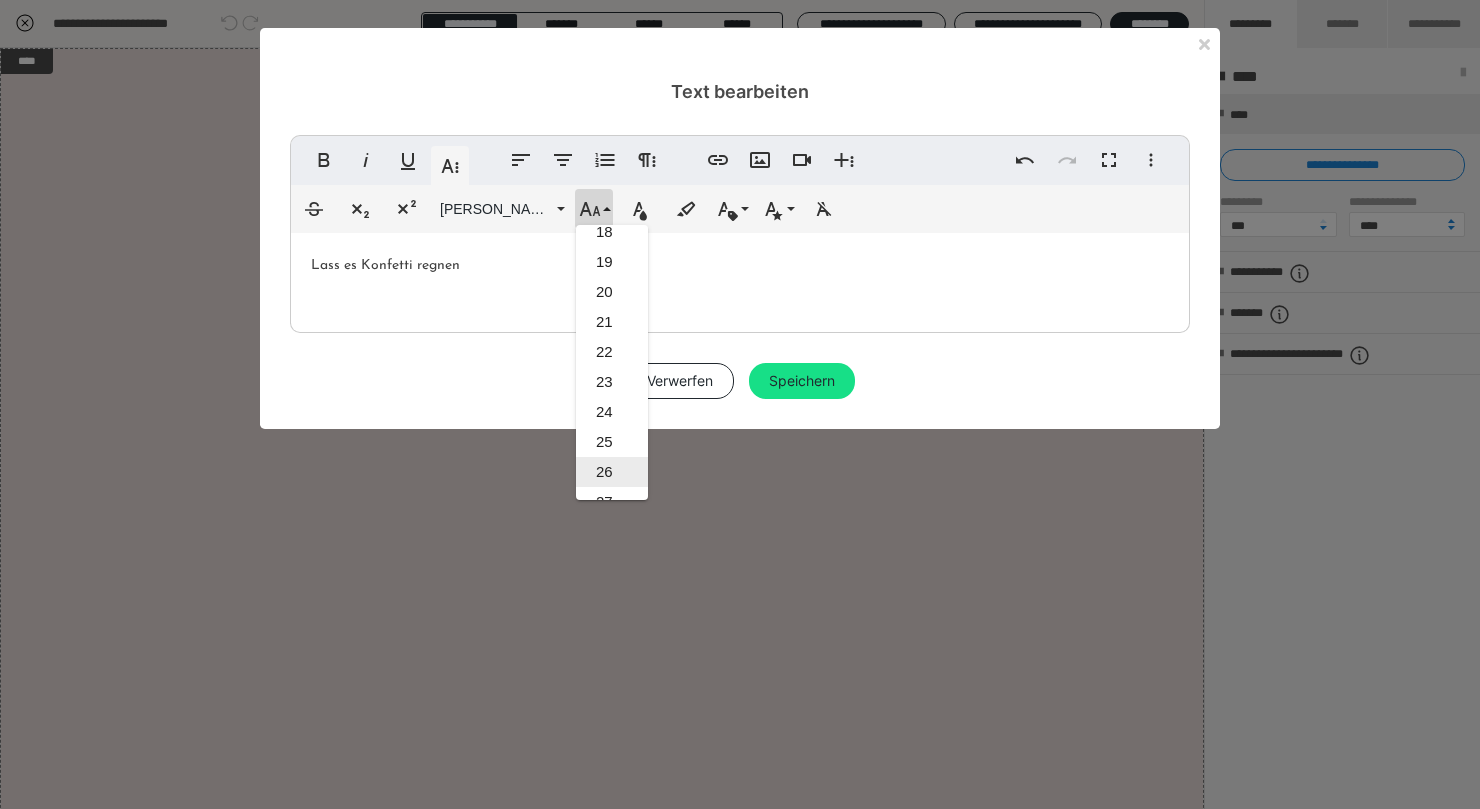 click on "26" at bounding box center [612, 472] 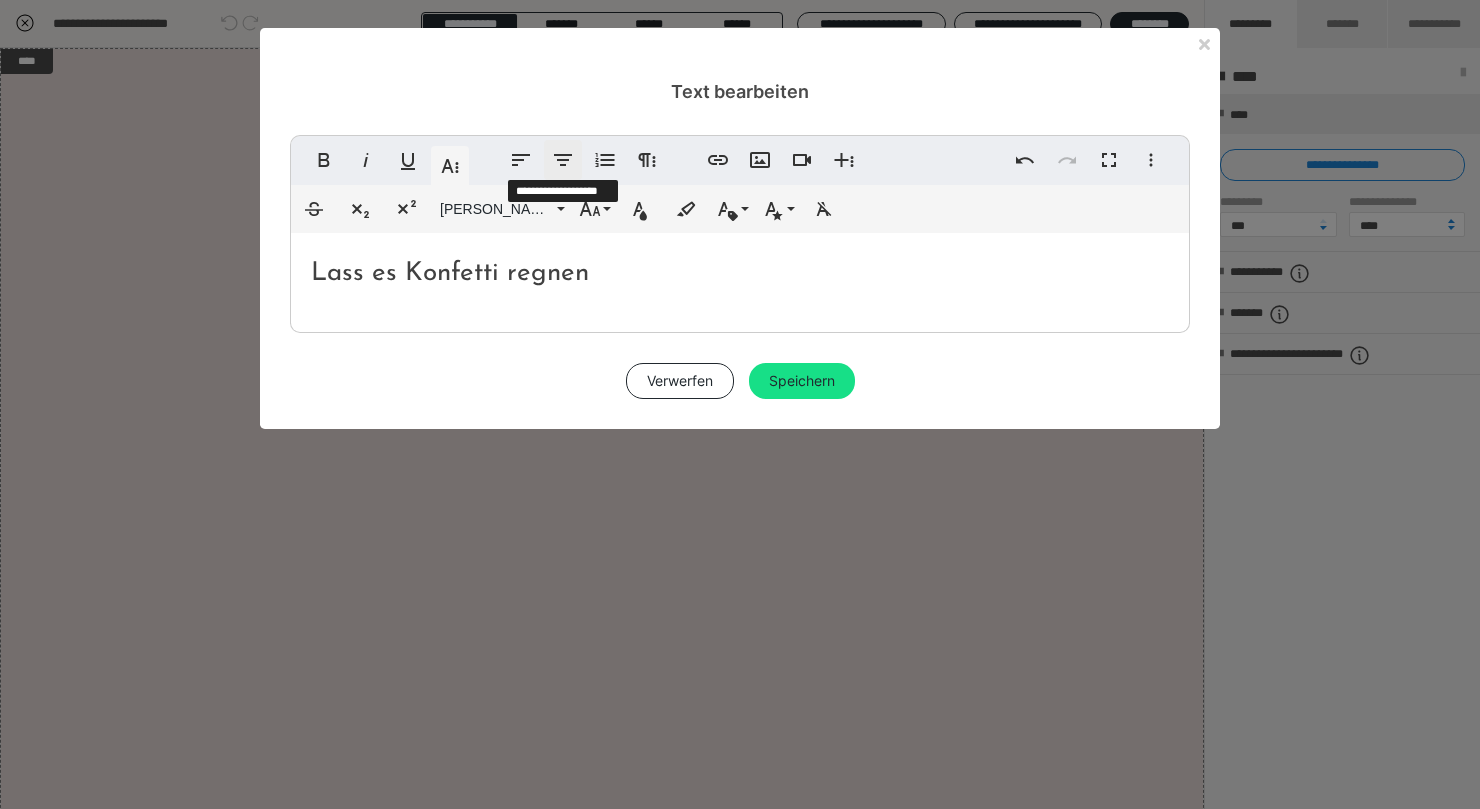 click 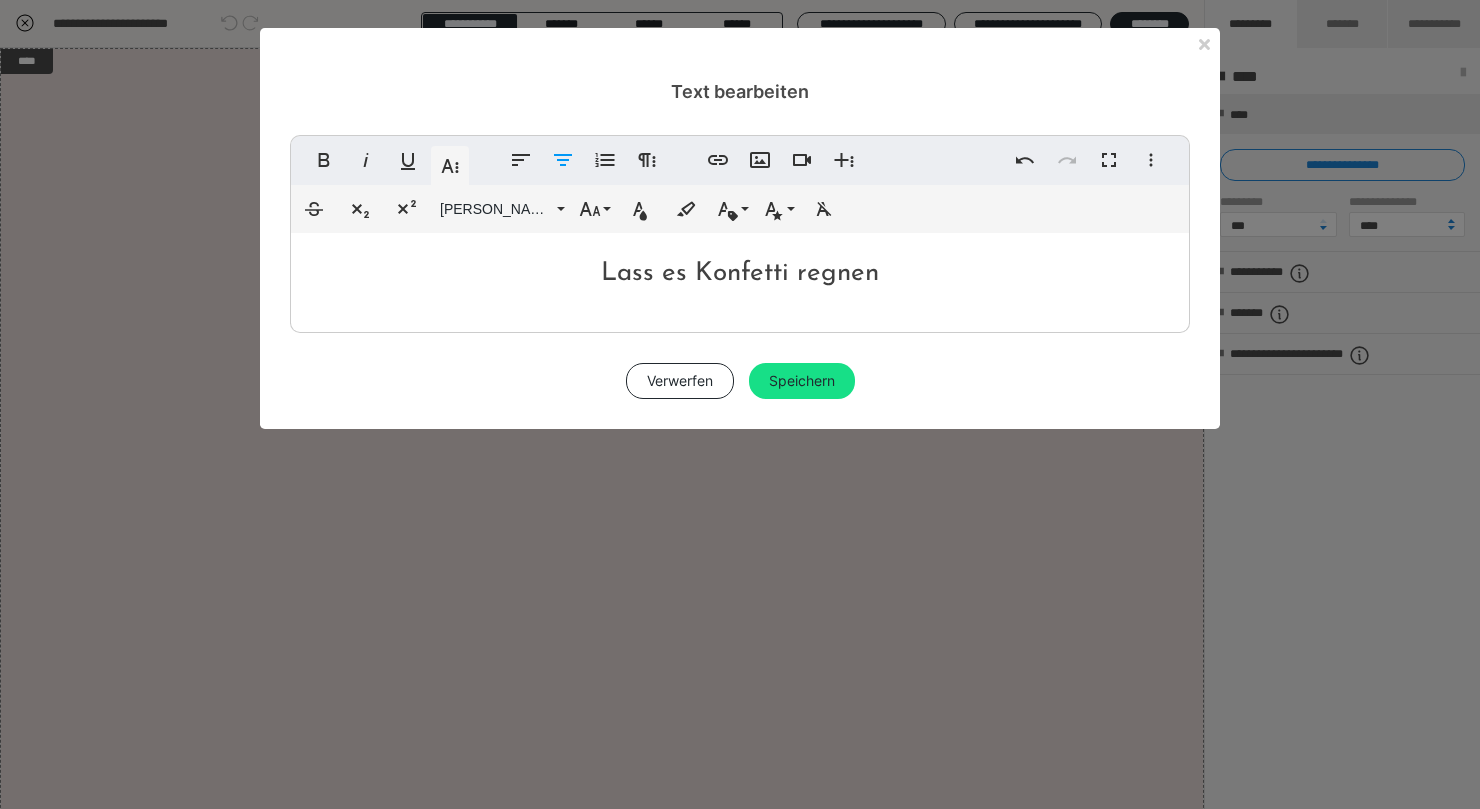 click on "Lass es Konfetti regnen" at bounding box center (740, 274) 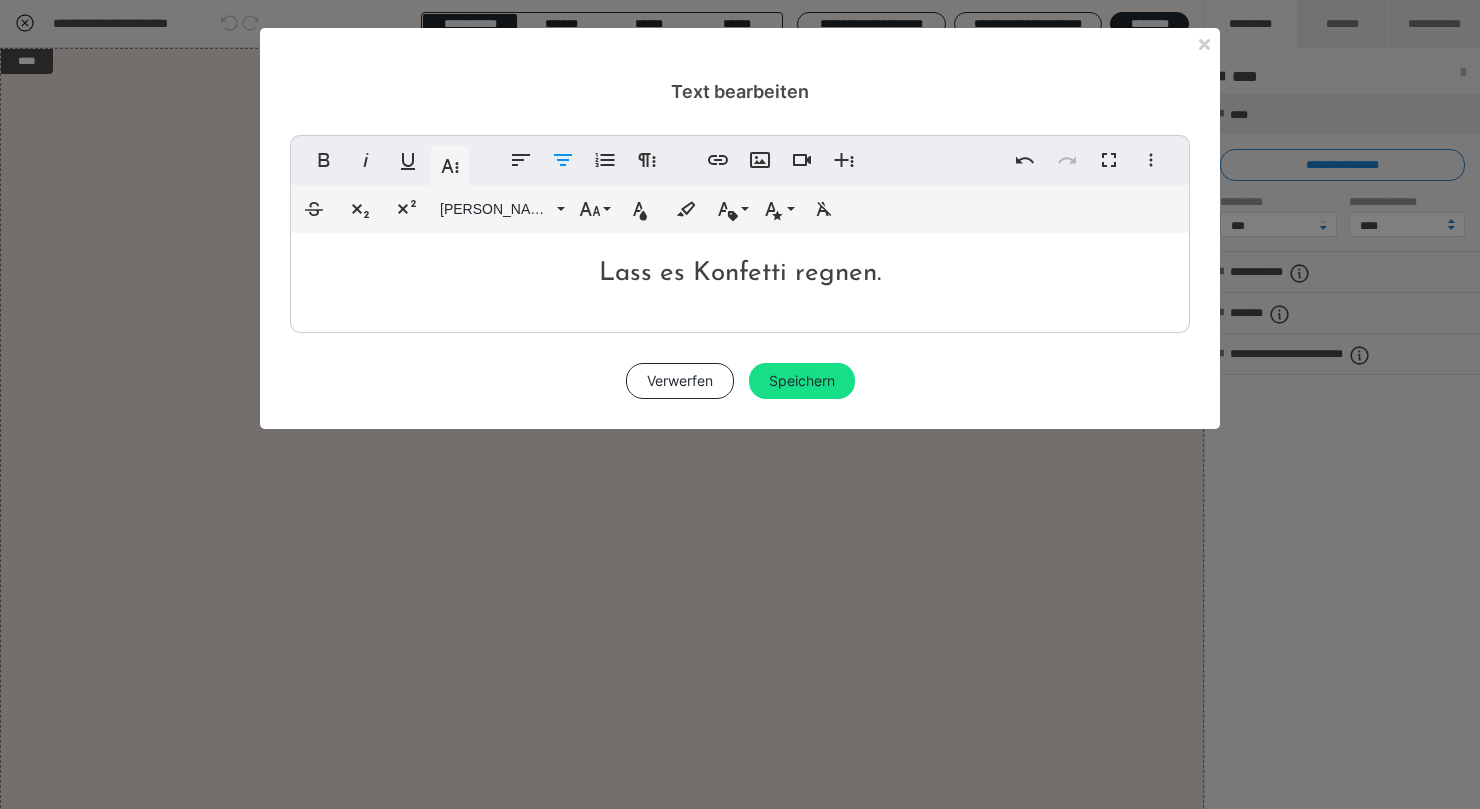 click on "Lass es Konfetti regnen." at bounding box center [740, 274] 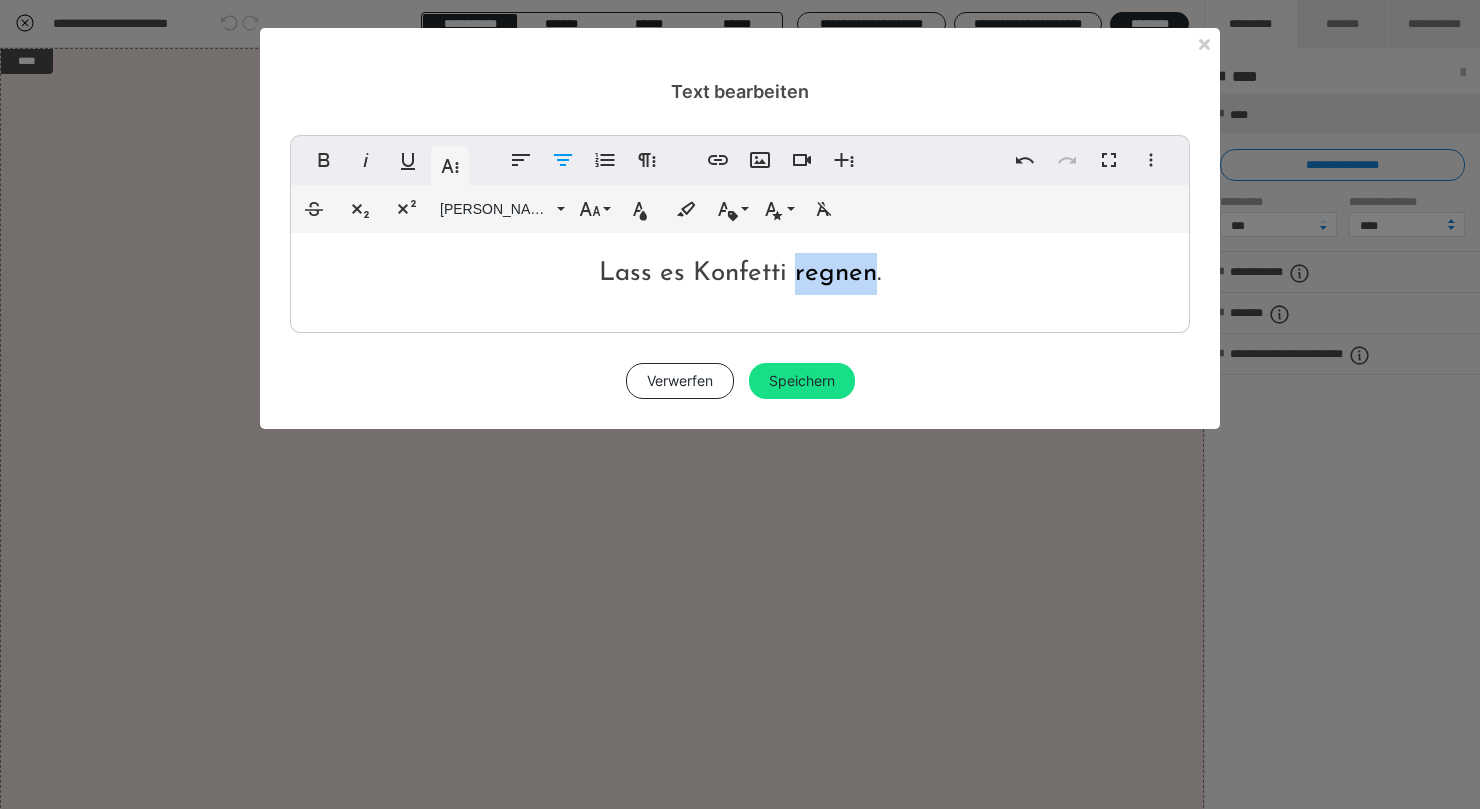 click on "Lass es Konfetti regnen." at bounding box center [740, 273] 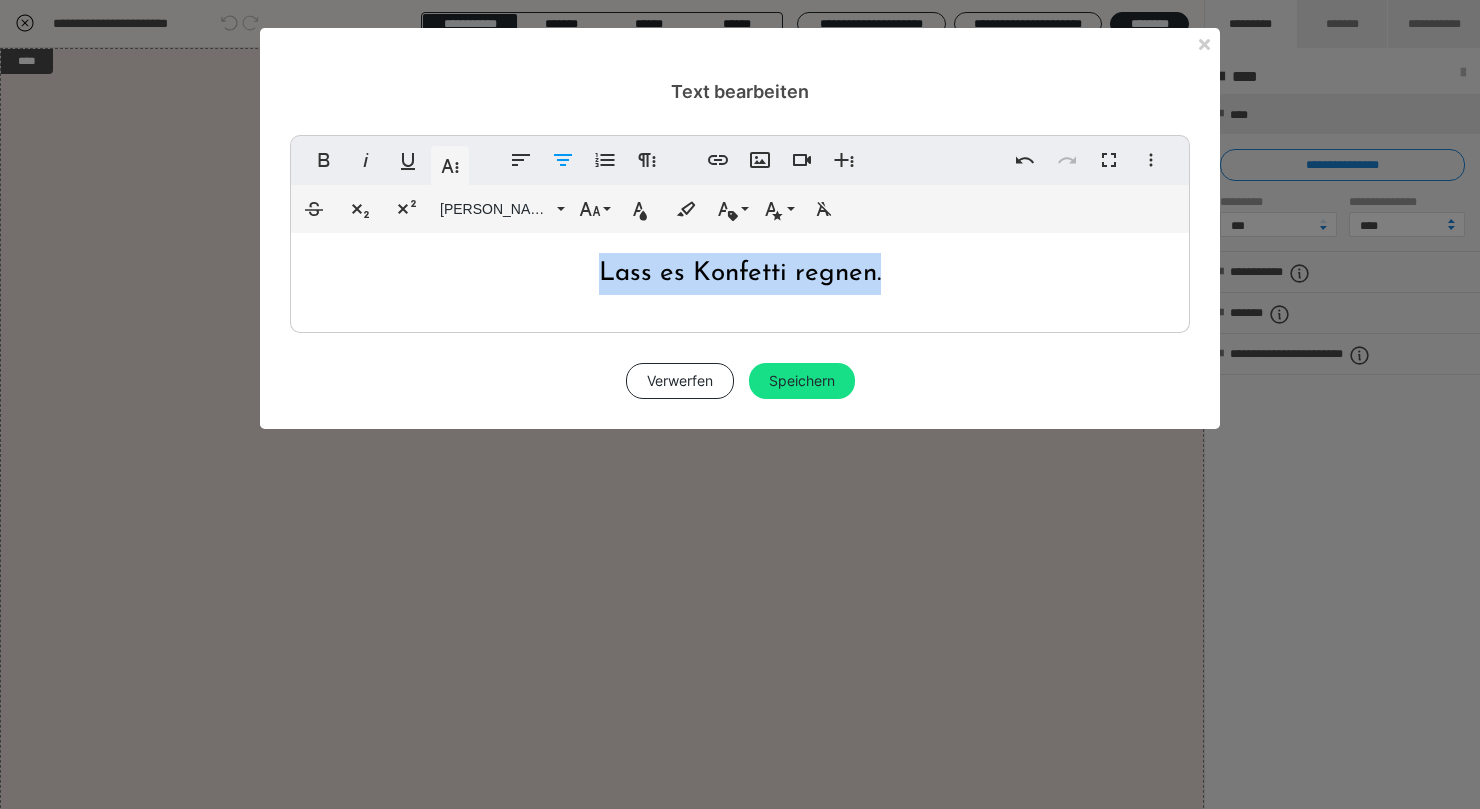 click on "Lass es Konfetti regnen." at bounding box center (740, 273) 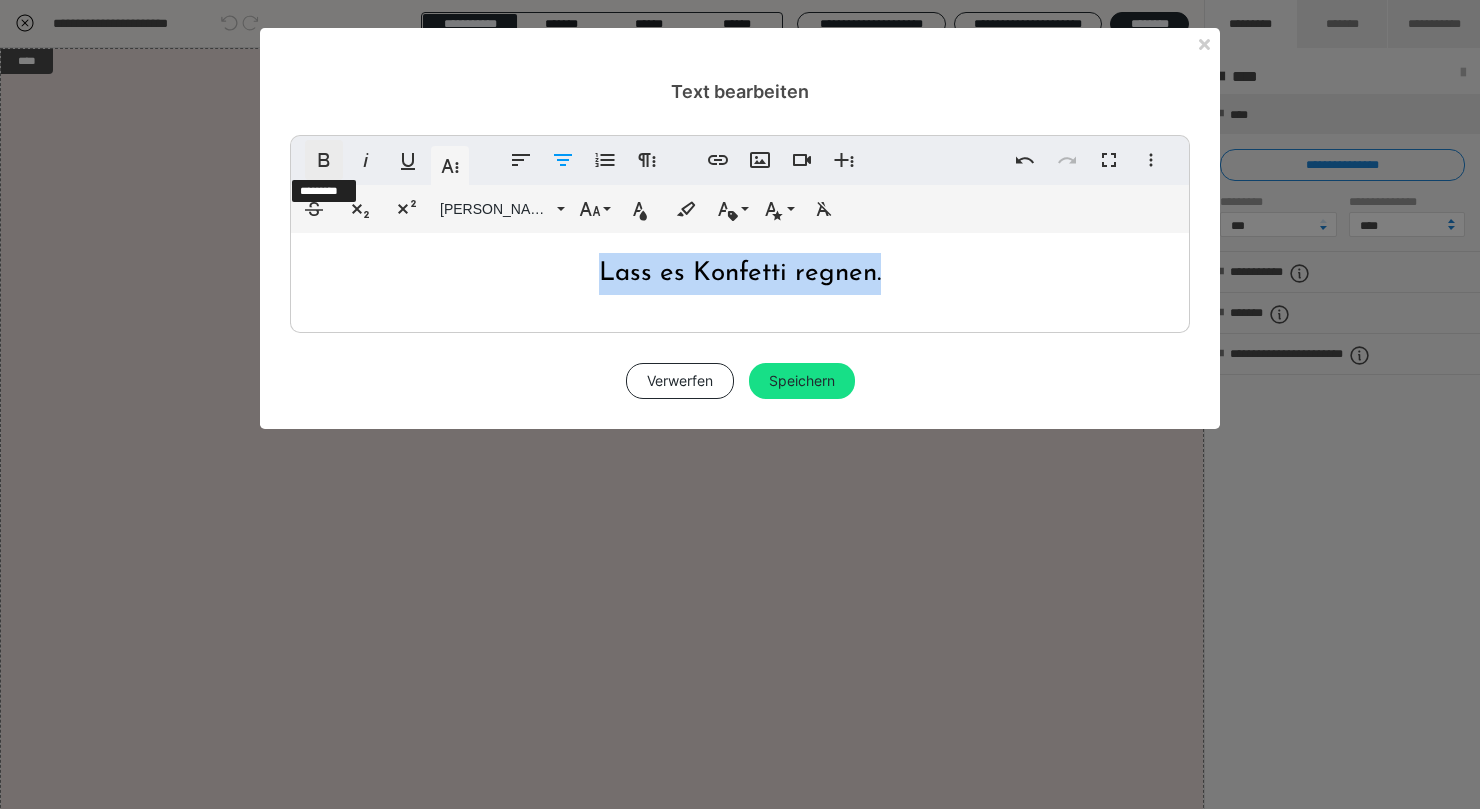 click 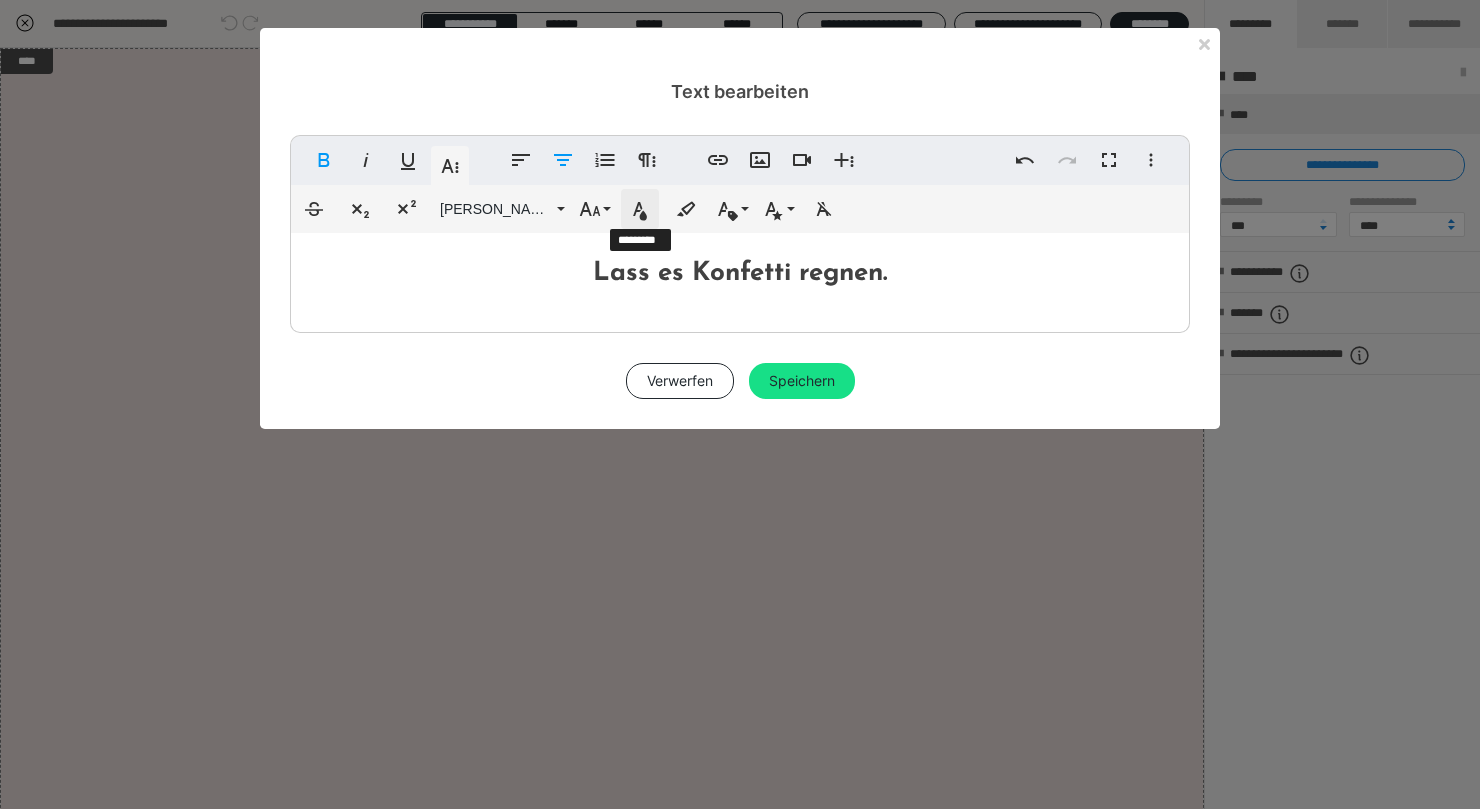 click on "Textfarbe" at bounding box center [640, 209] 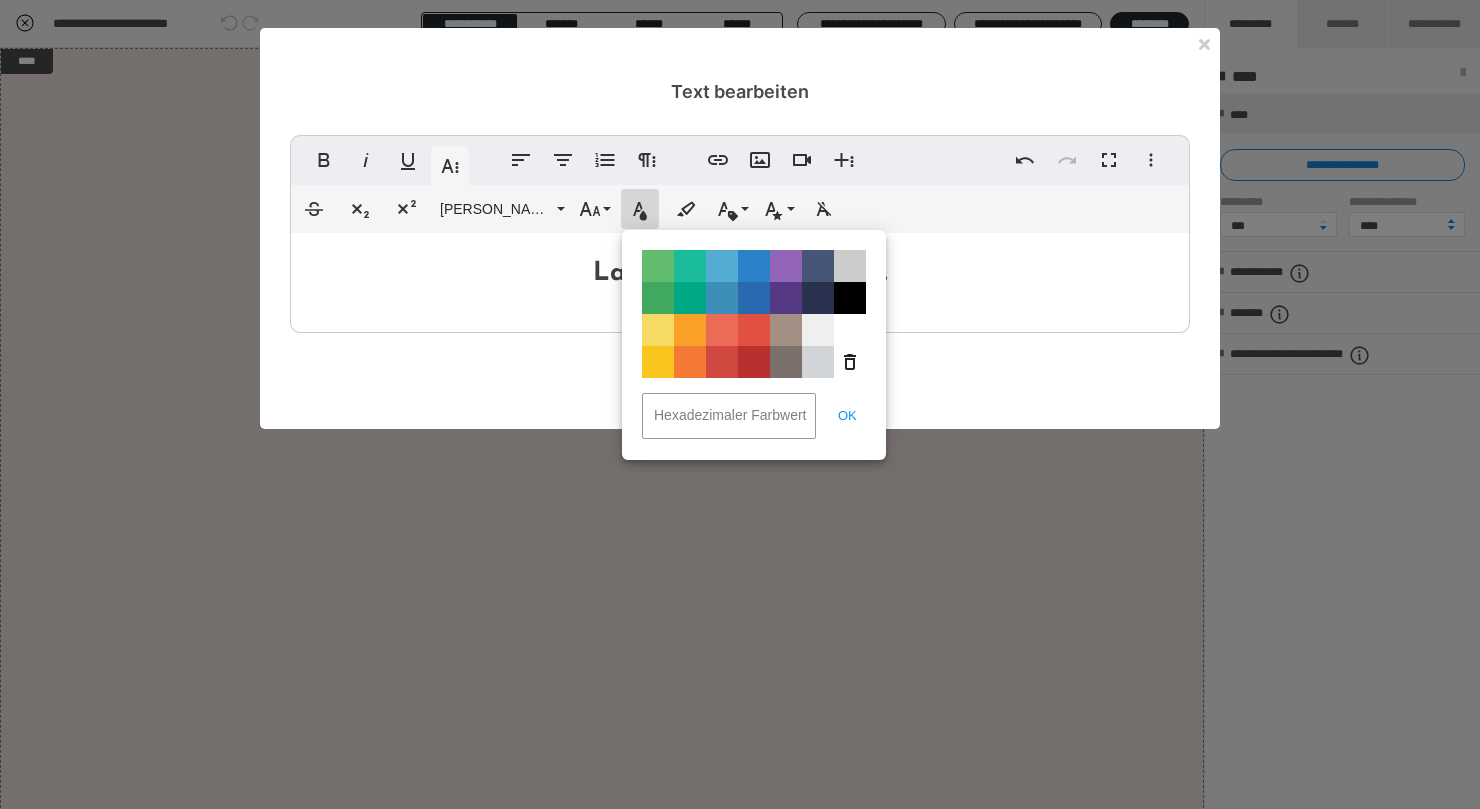 click on "Lass es Konfetti regnen." at bounding box center (740, 274) 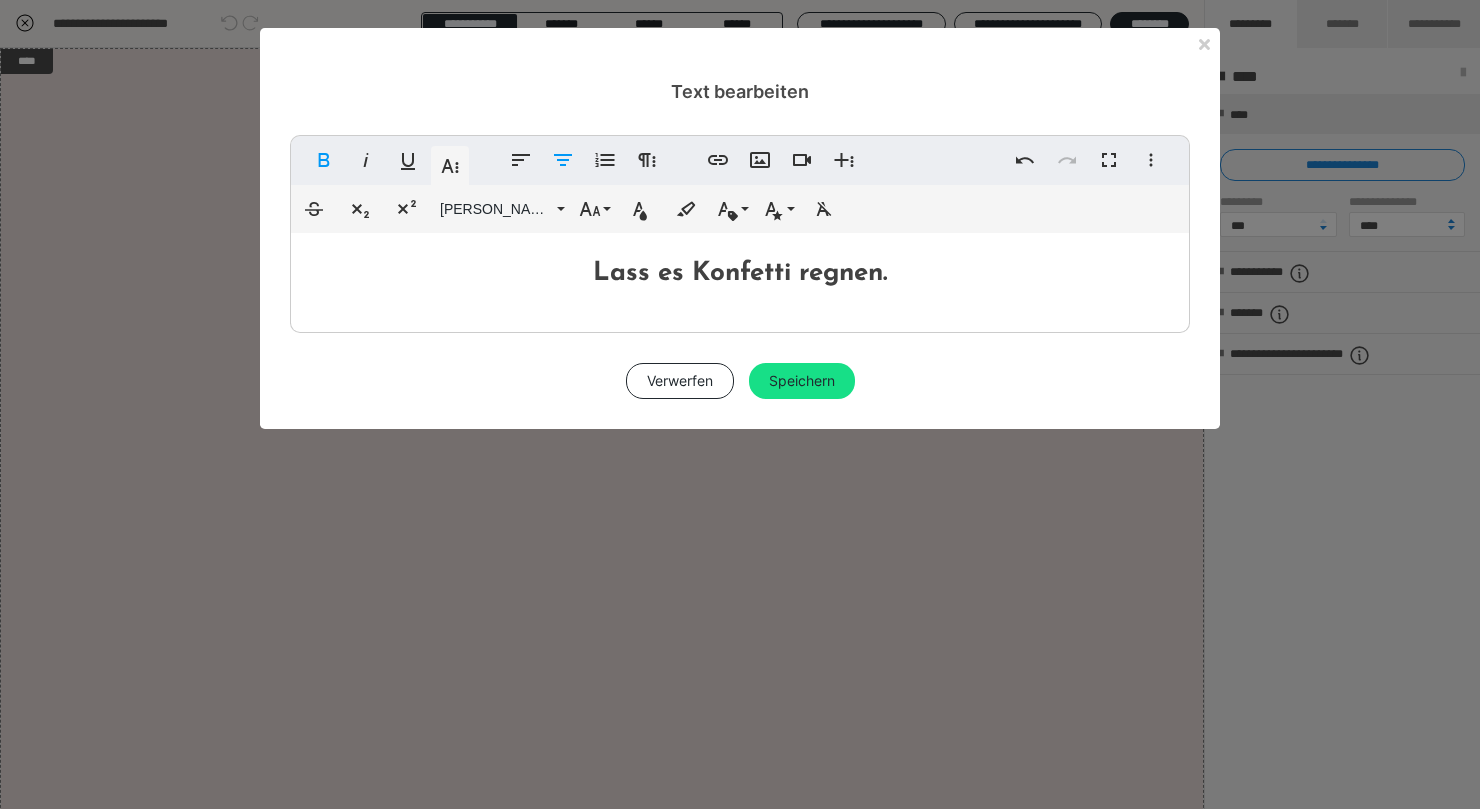 click on "Lass es Konfetti regnen." at bounding box center (740, 274) 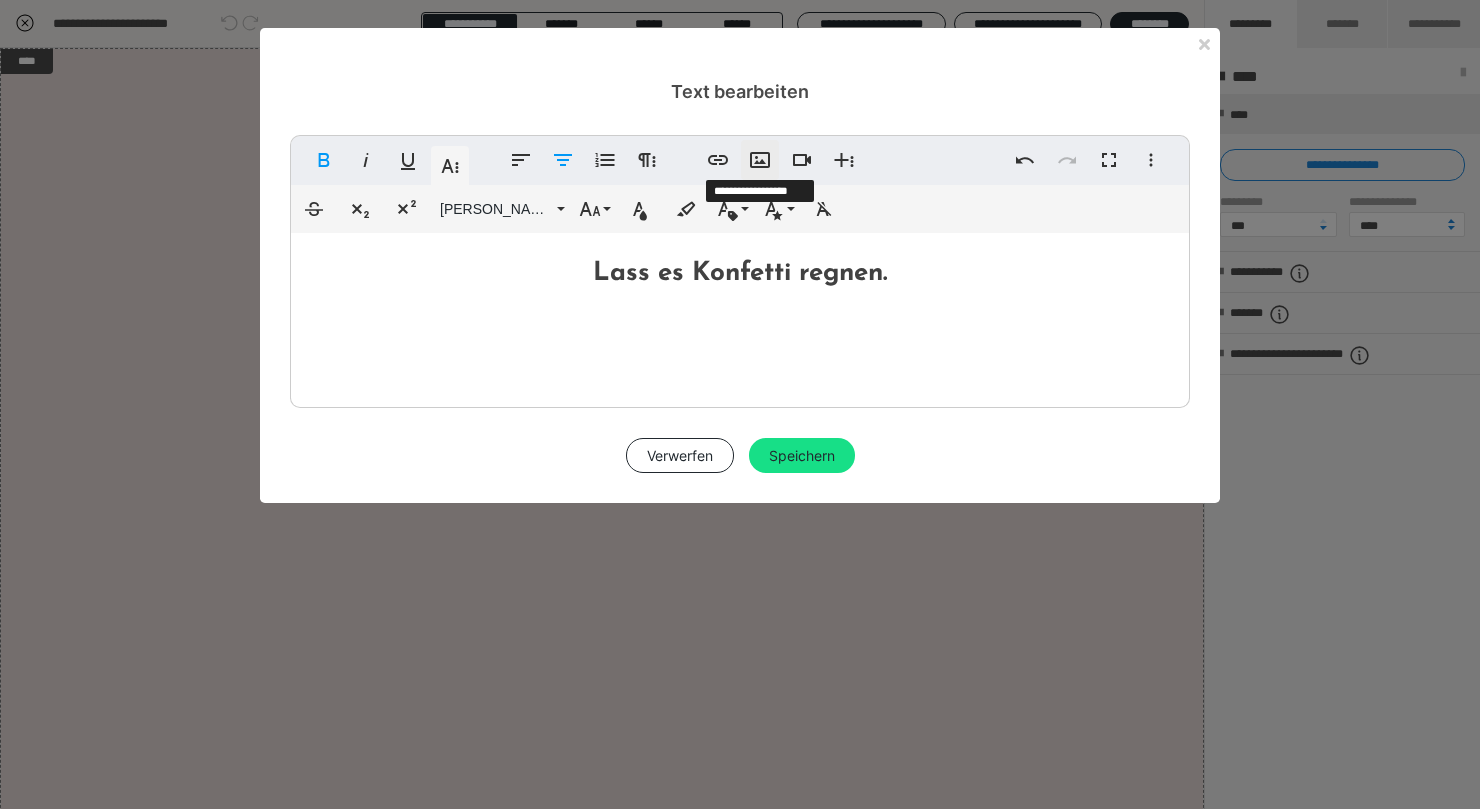 click 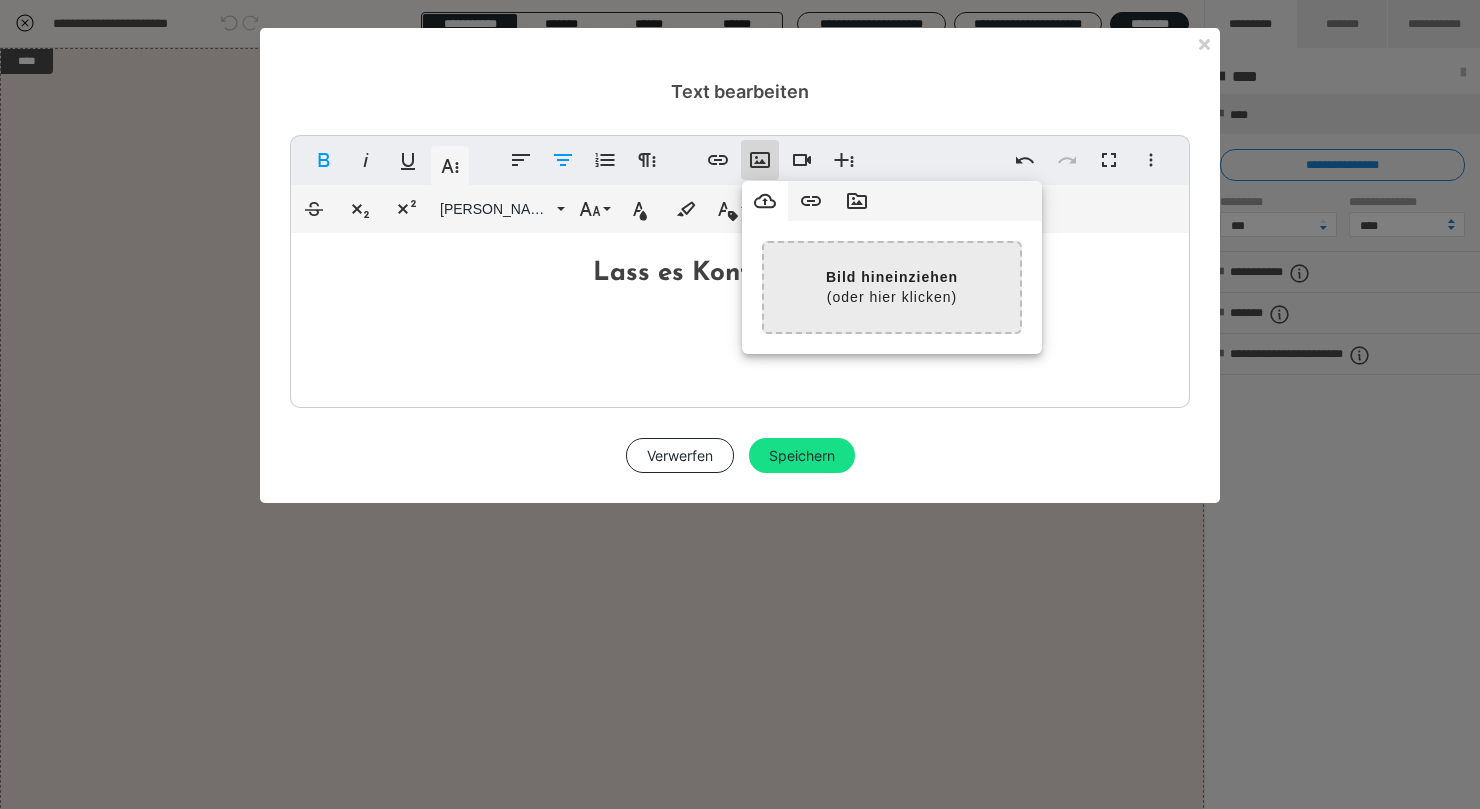 click at bounding box center [380, 287] 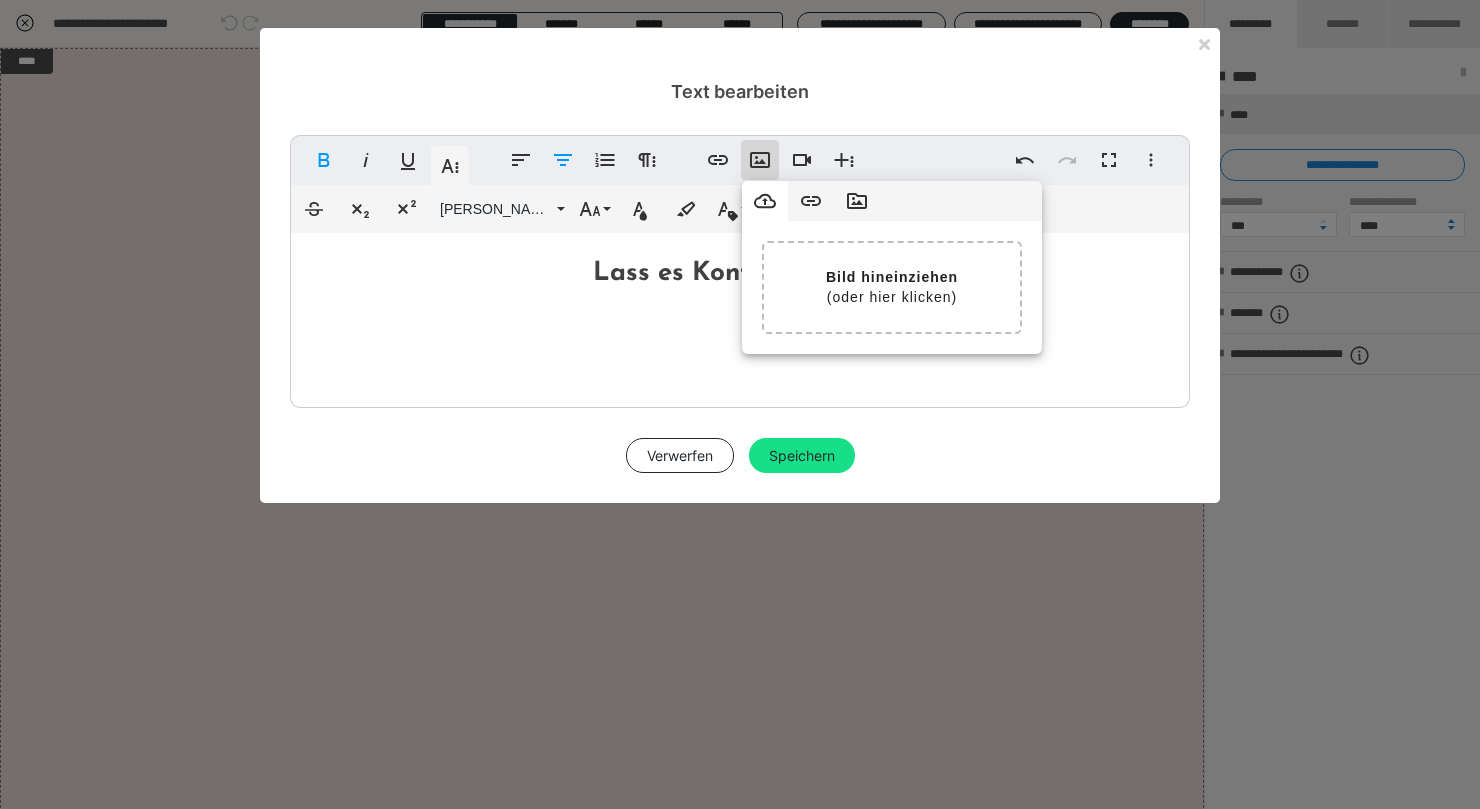 click on "Lass es Konfetti regnen. ​ ​" at bounding box center [740, 273] 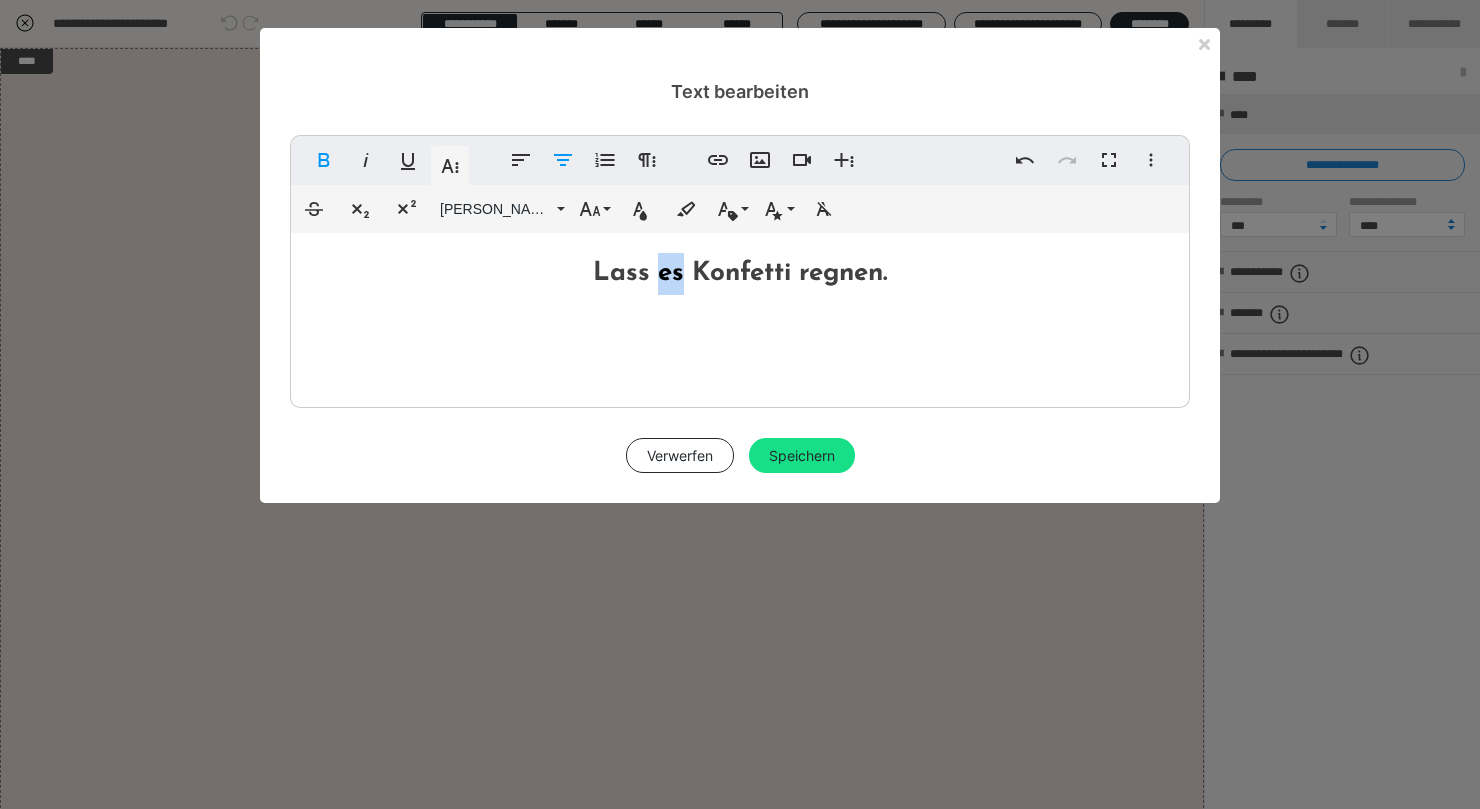 click on "Lass es Konfetti regnen." at bounding box center (740, 273) 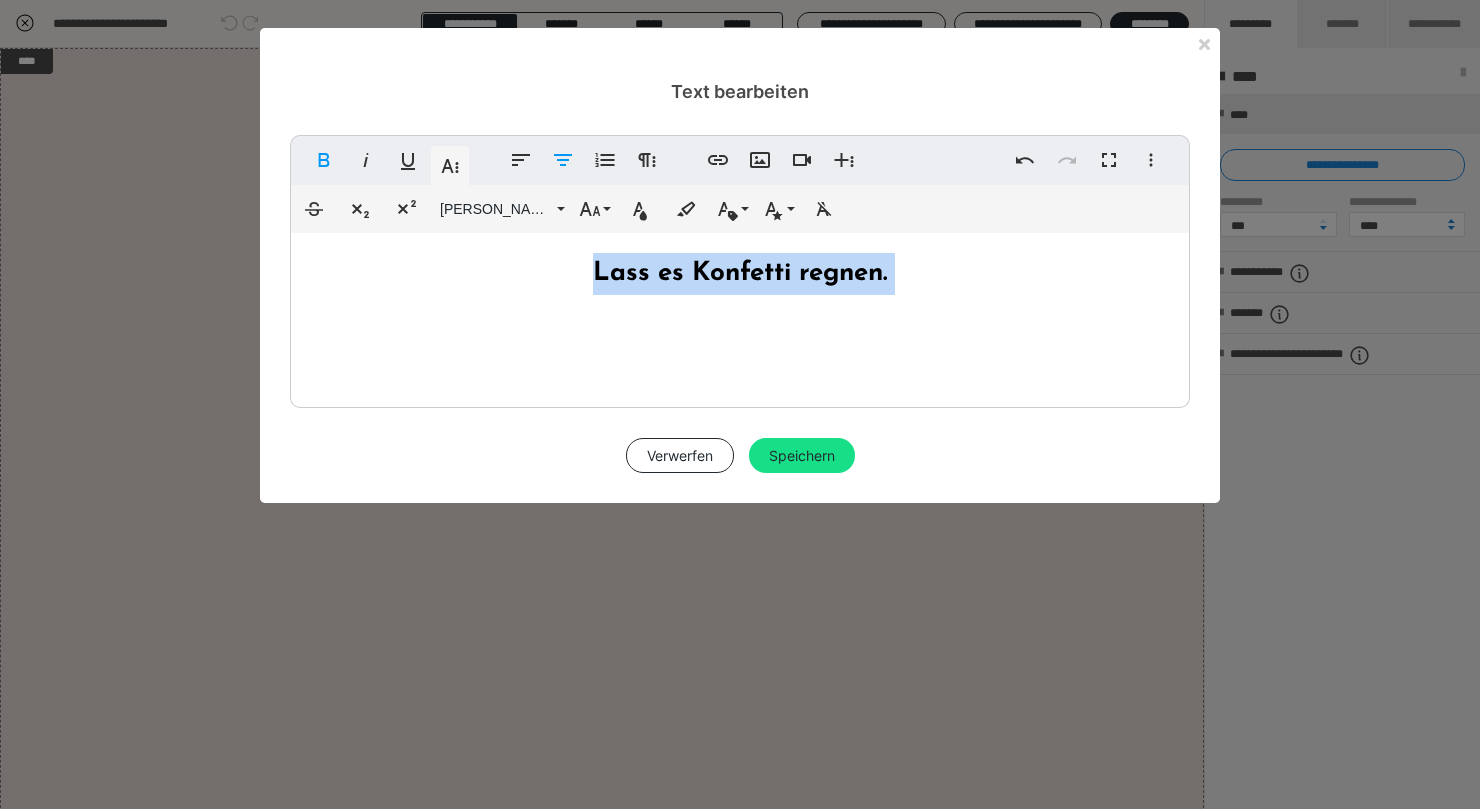 click on "Lass es Konfetti regnen." at bounding box center (740, 273) 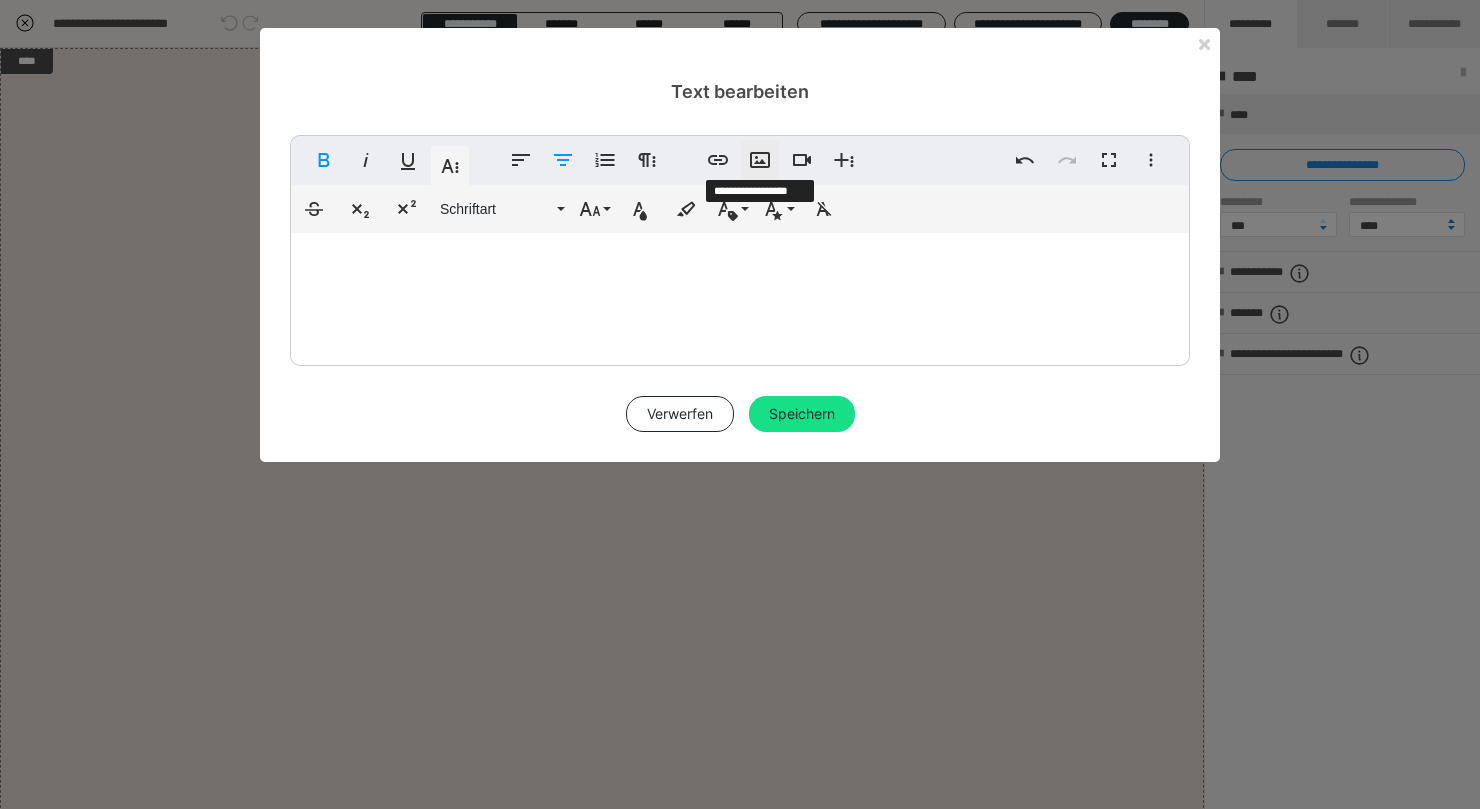 click 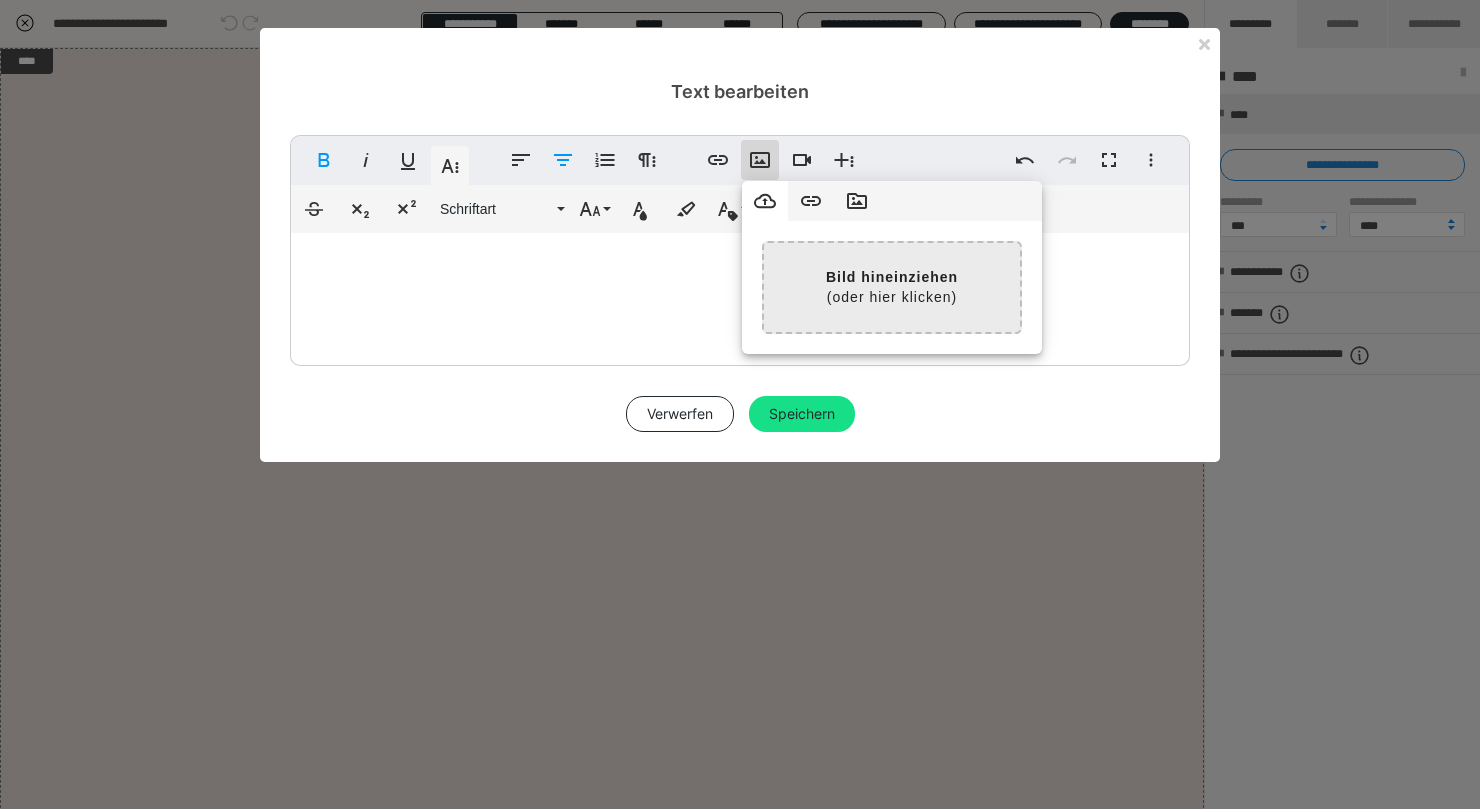 click at bounding box center [380, 287] 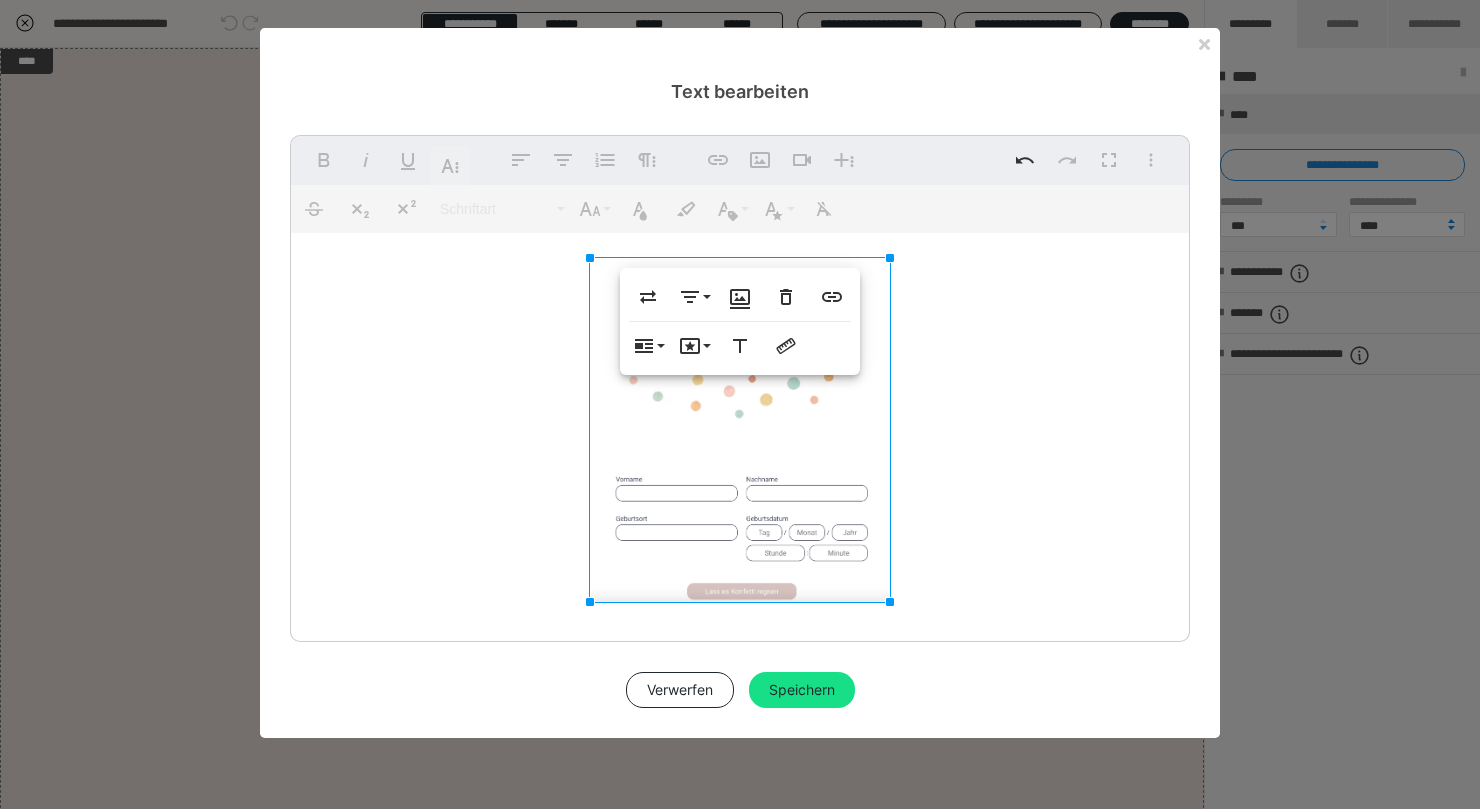 scroll, scrollTop: 78, scrollLeft: 0, axis: vertical 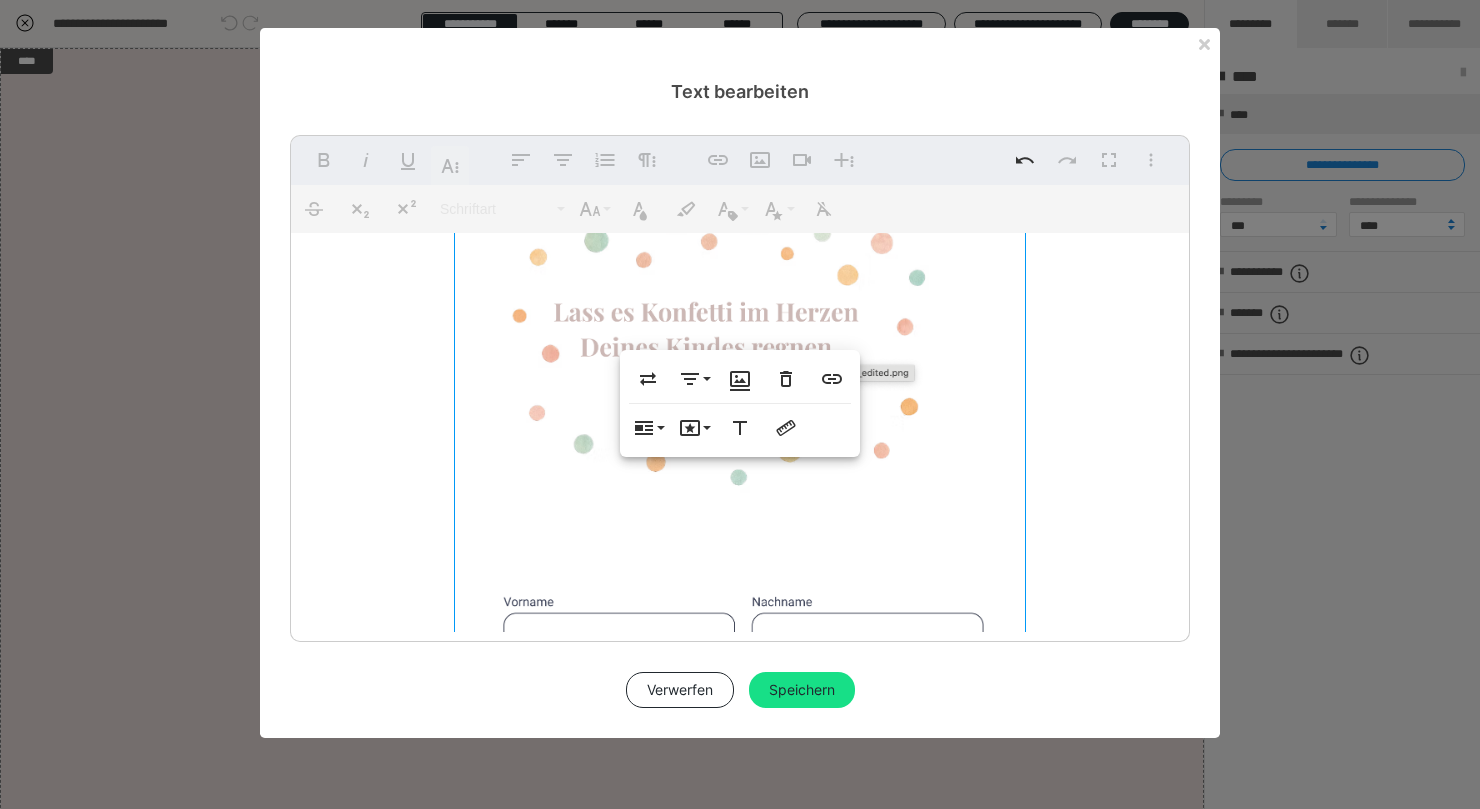 drag, startPoint x: 888, startPoint y: 520, endPoint x: 1178, endPoint y: 820, distance: 417.25293 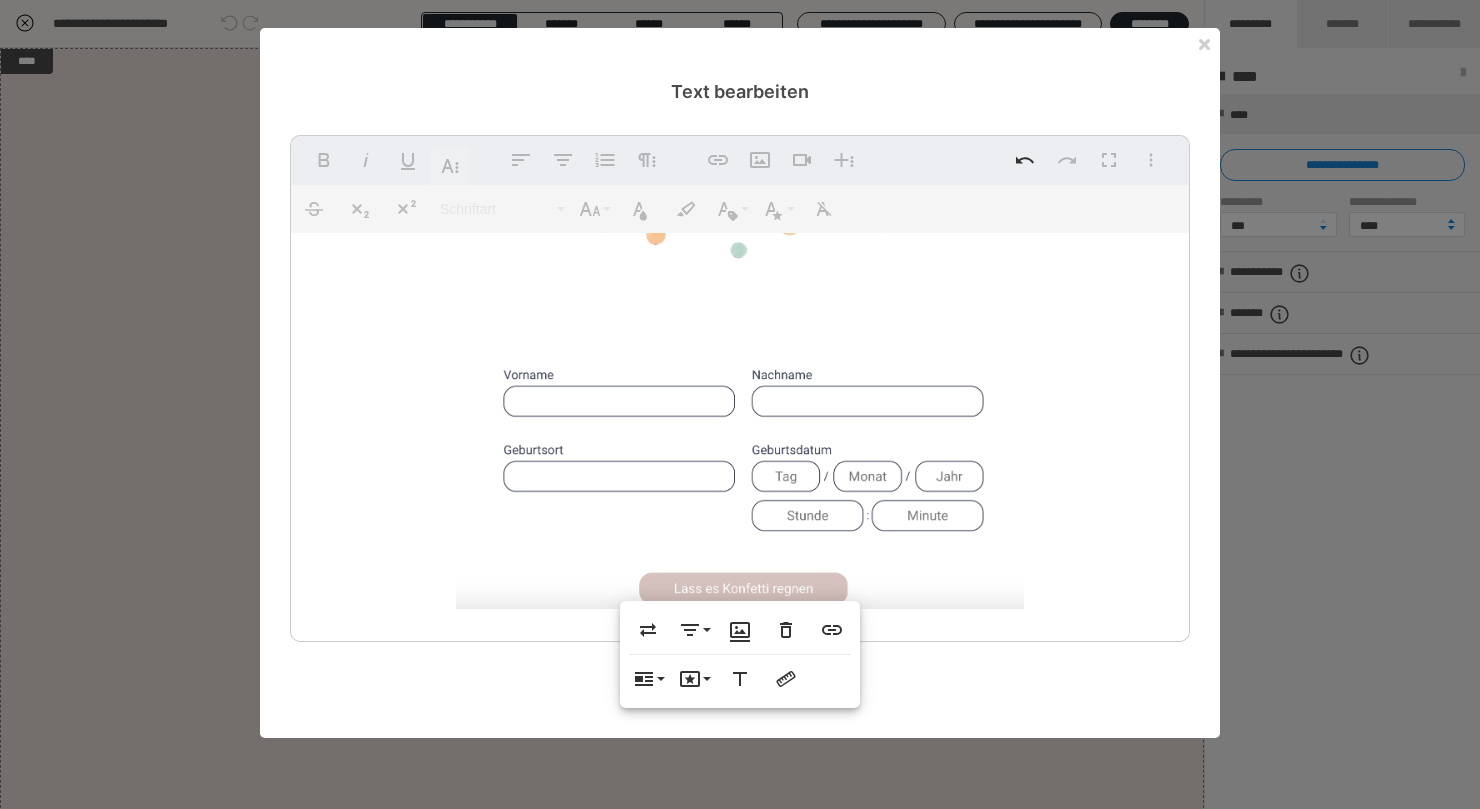 scroll, scrollTop: 389, scrollLeft: 0, axis: vertical 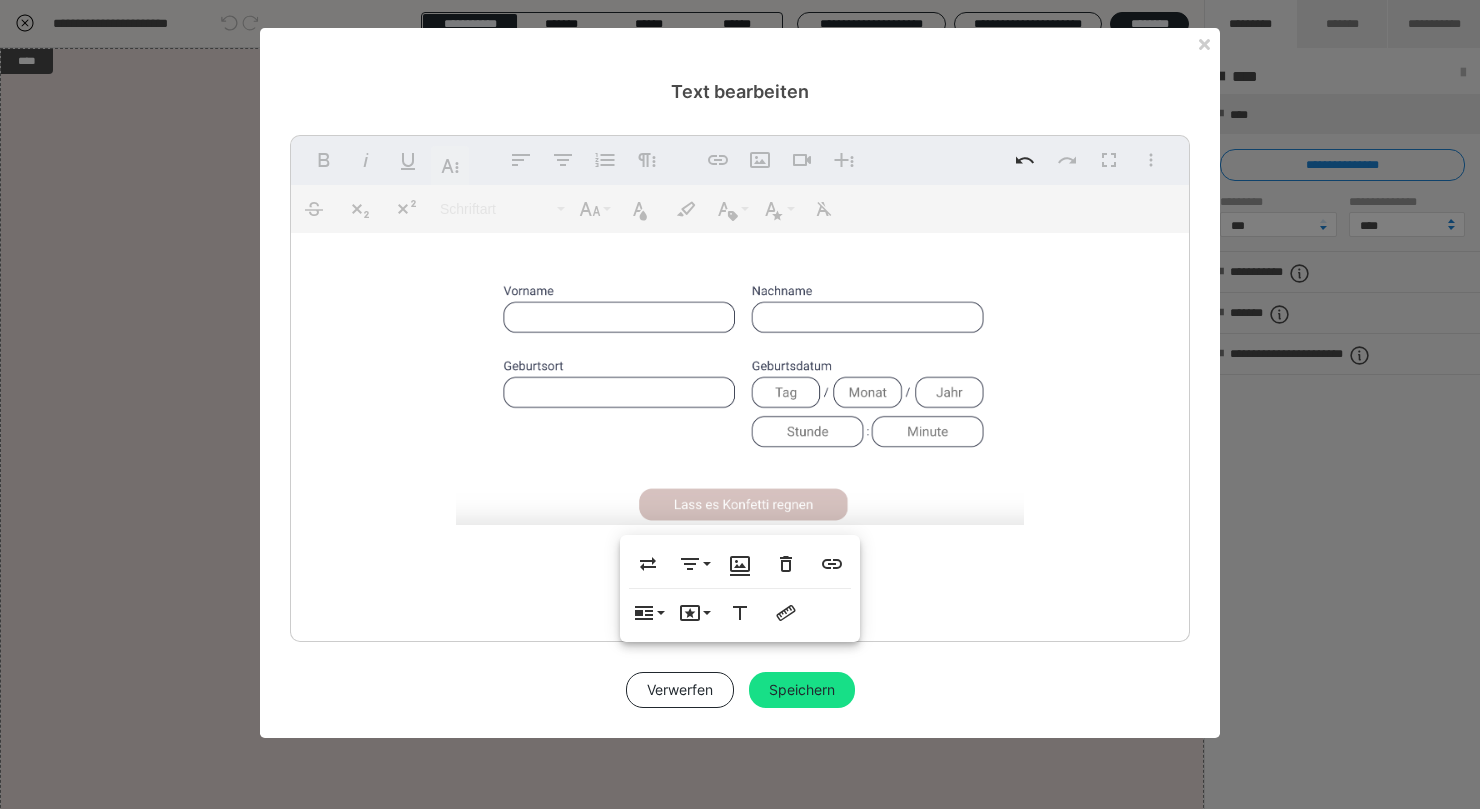 click at bounding box center (740, 197) 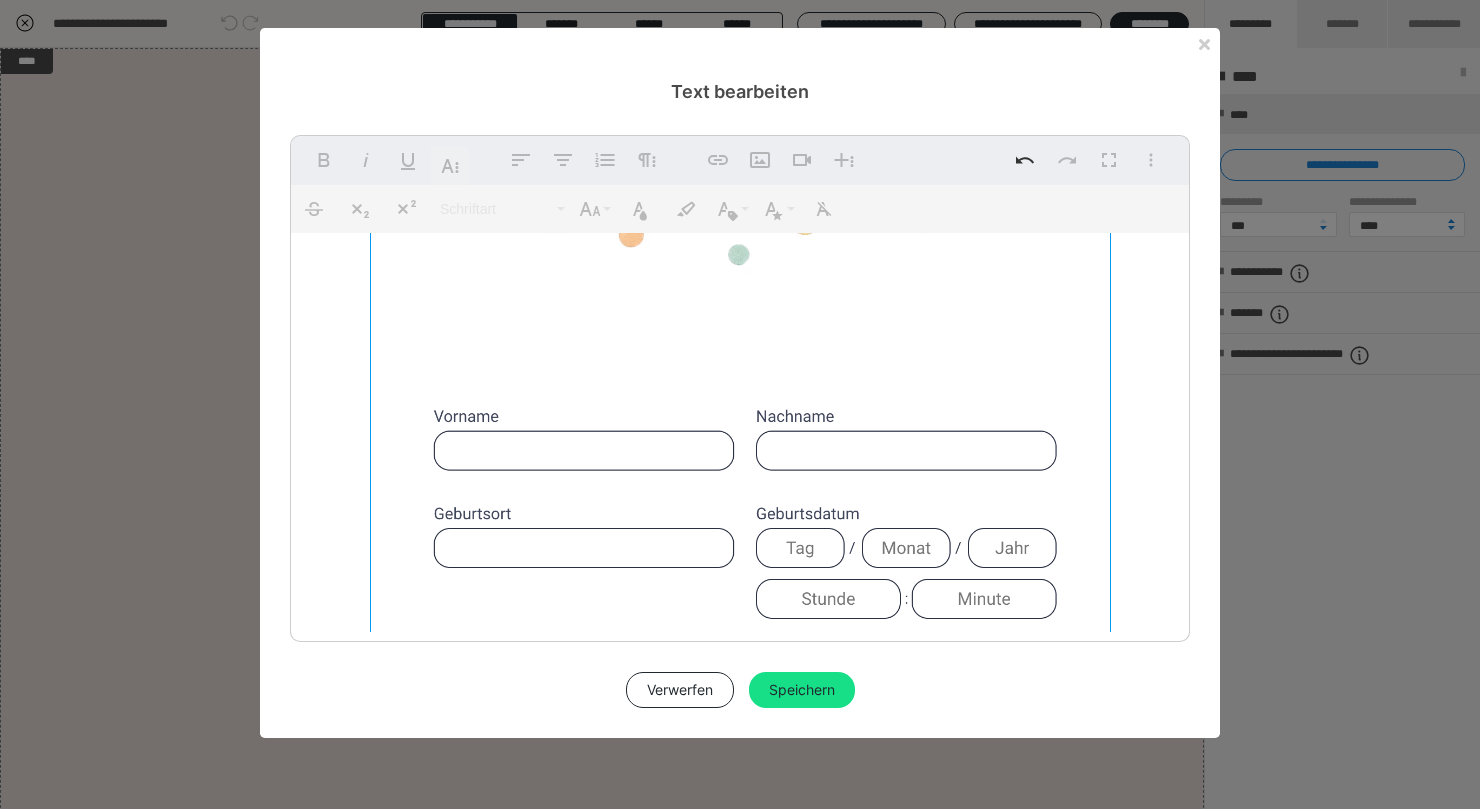 drag, startPoint x: 1026, startPoint y: 520, endPoint x: 1195, endPoint y: 753, distance: 287.83676 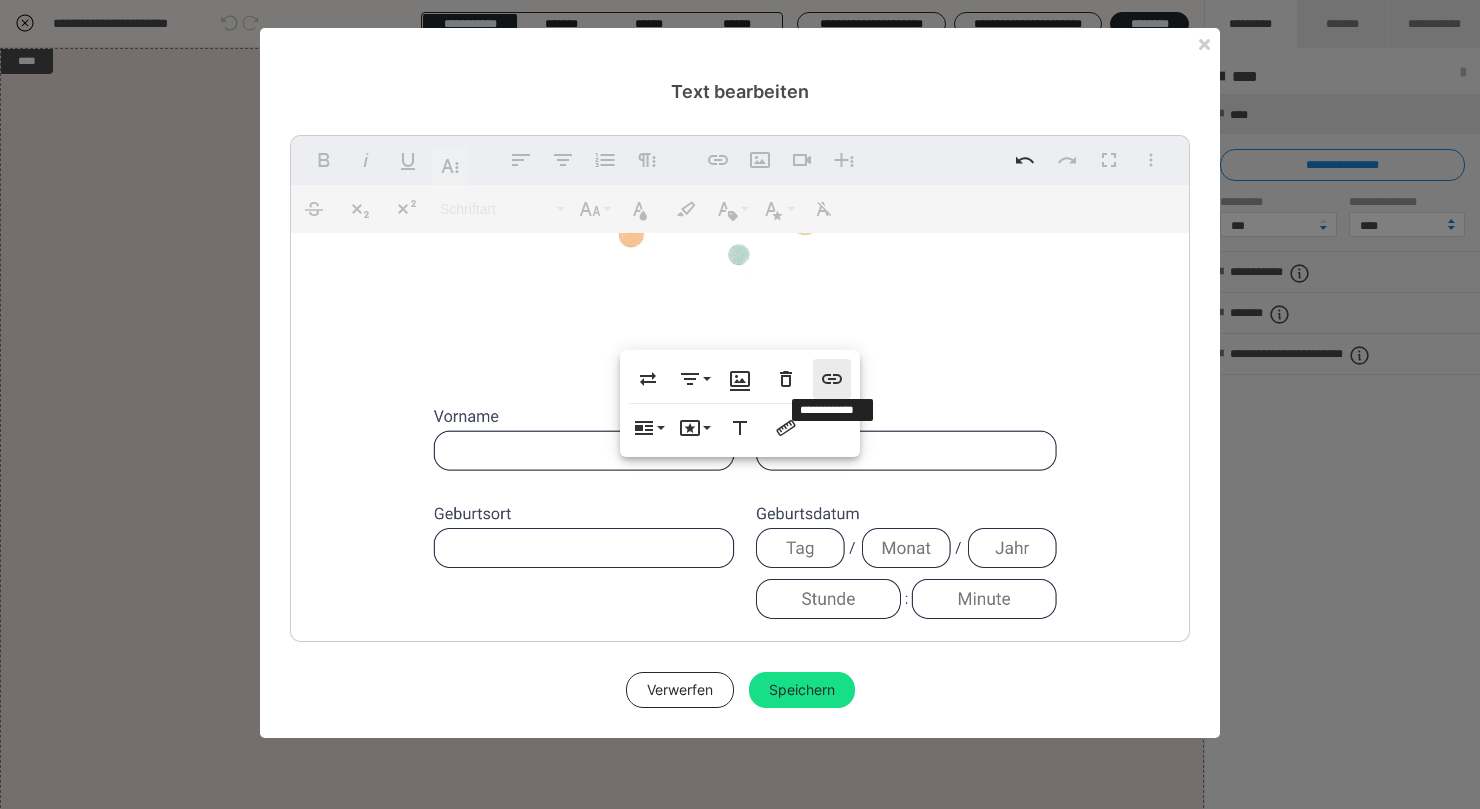 click 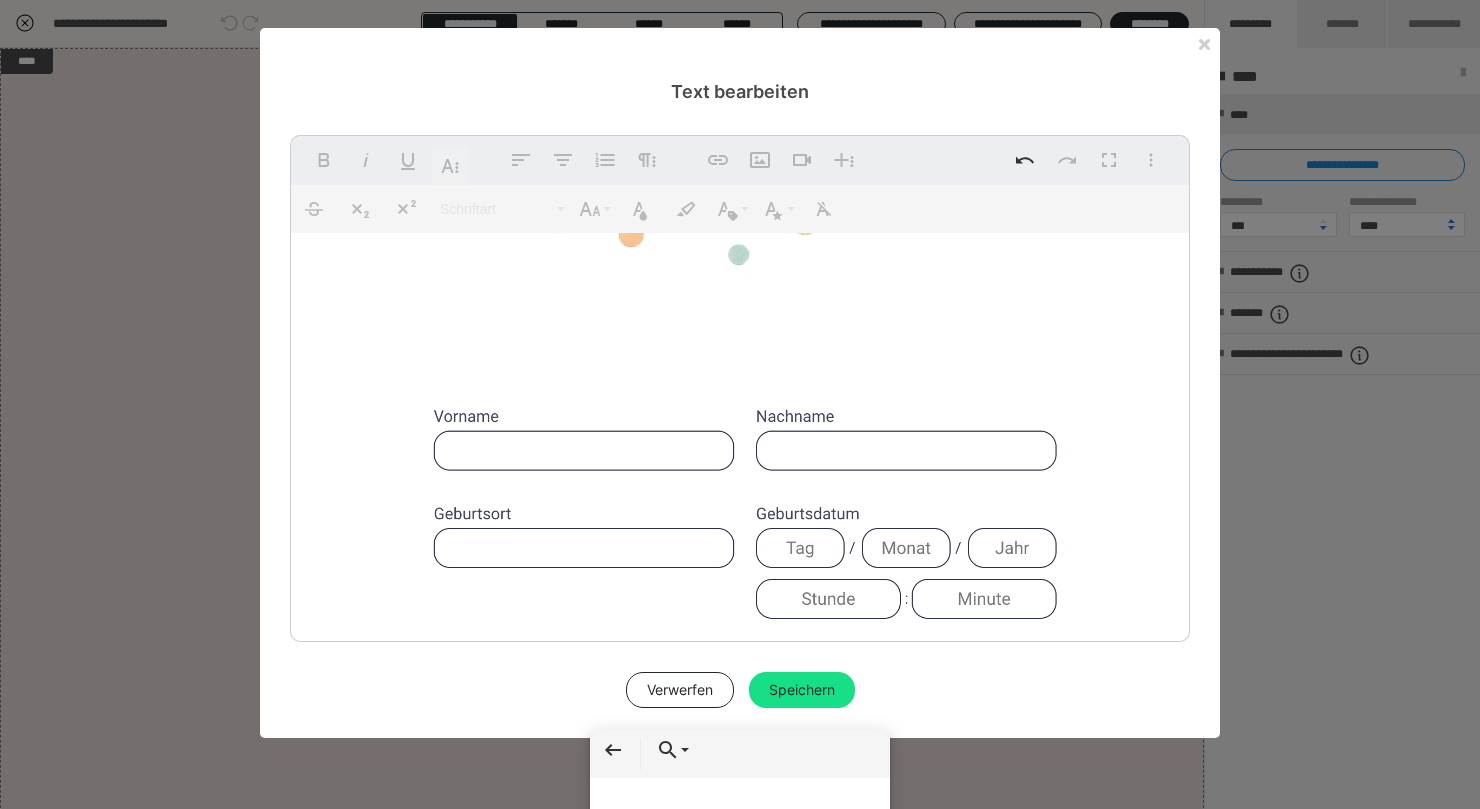 scroll, scrollTop: 364, scrollLeft: 0, axis: vertical 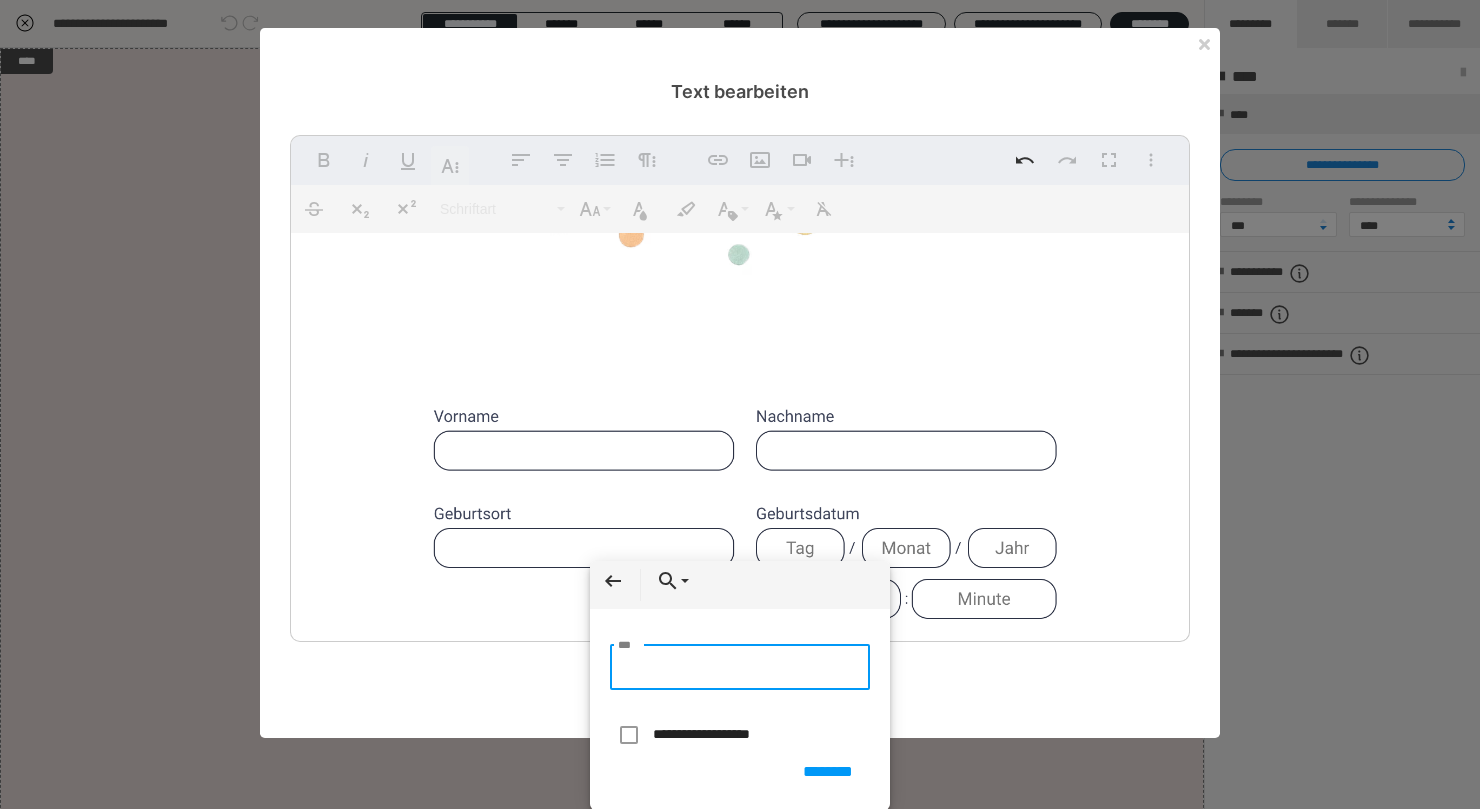 paste on "**********" 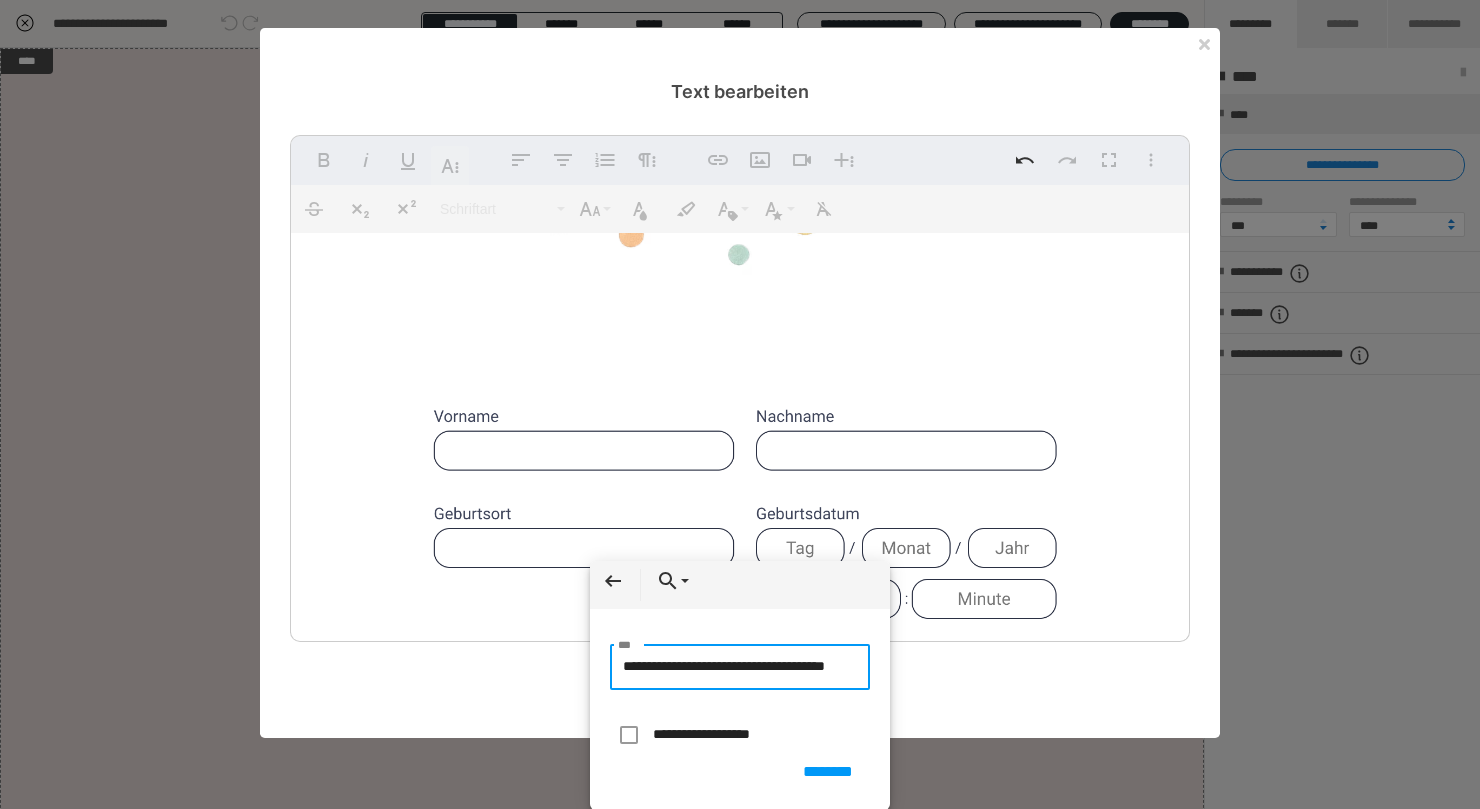 scroll, scrollTop: 0, scrollLeft: 16, axis: horizontal 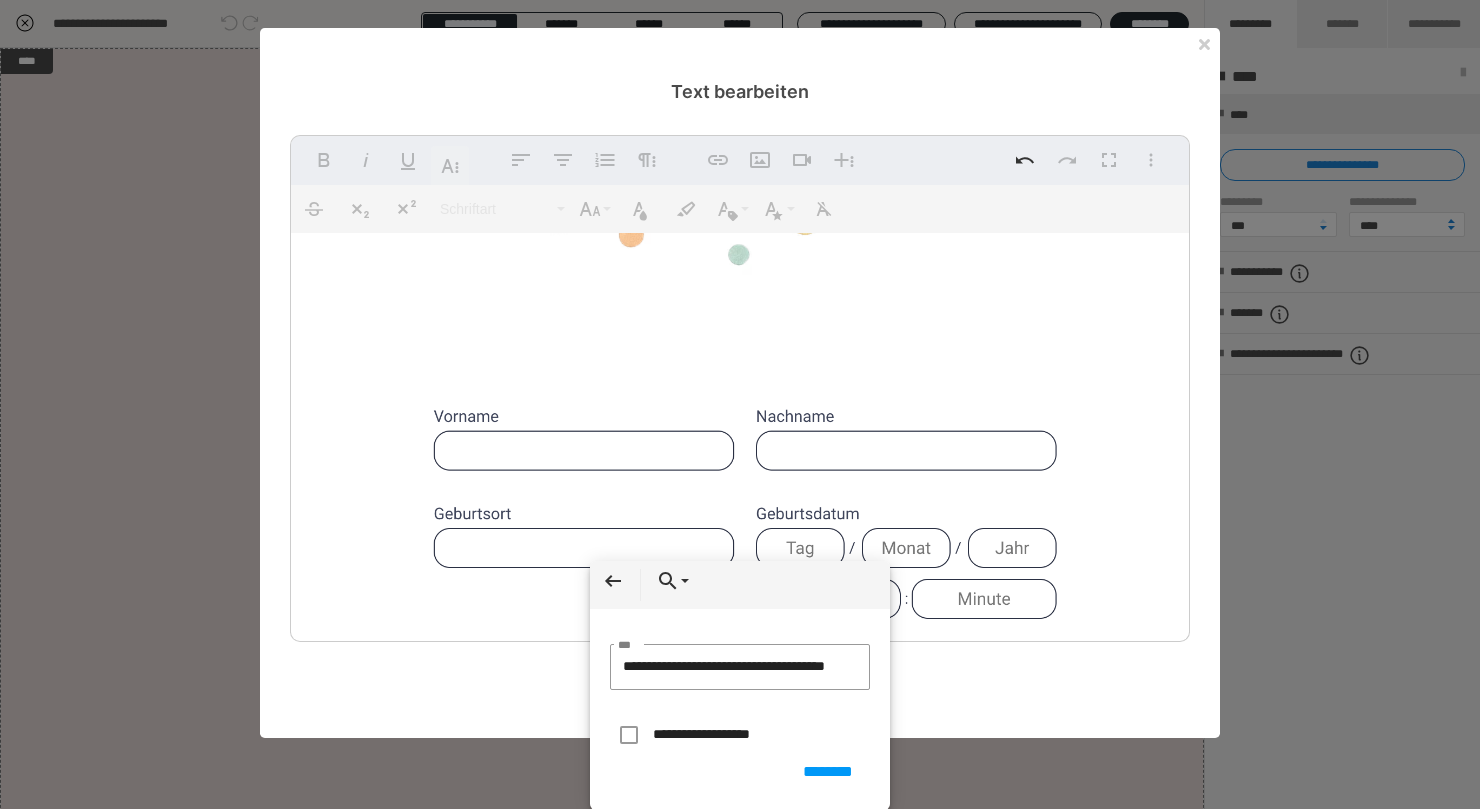 click on "**********" at bounding box center [740, 735] 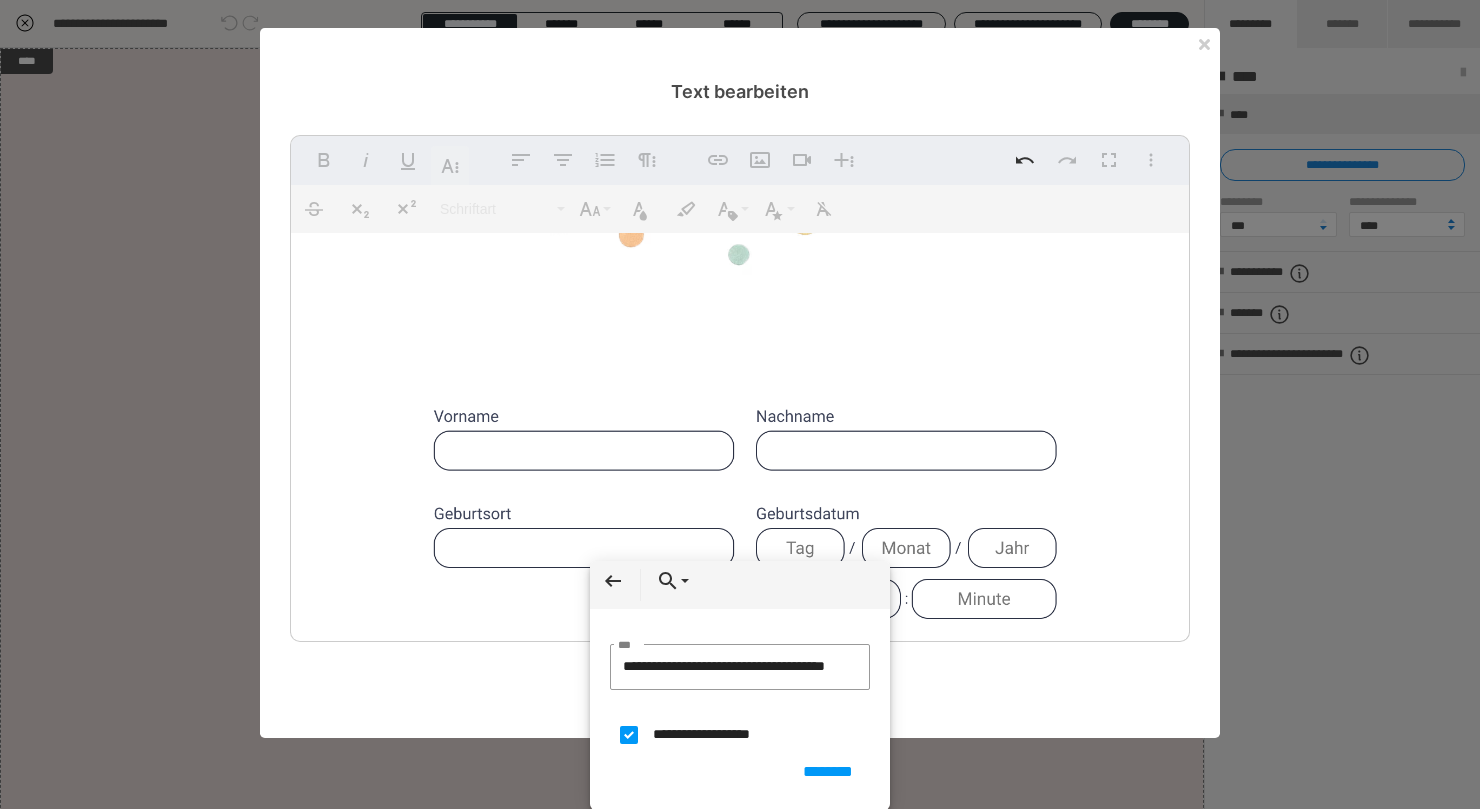 checkbox on "****" 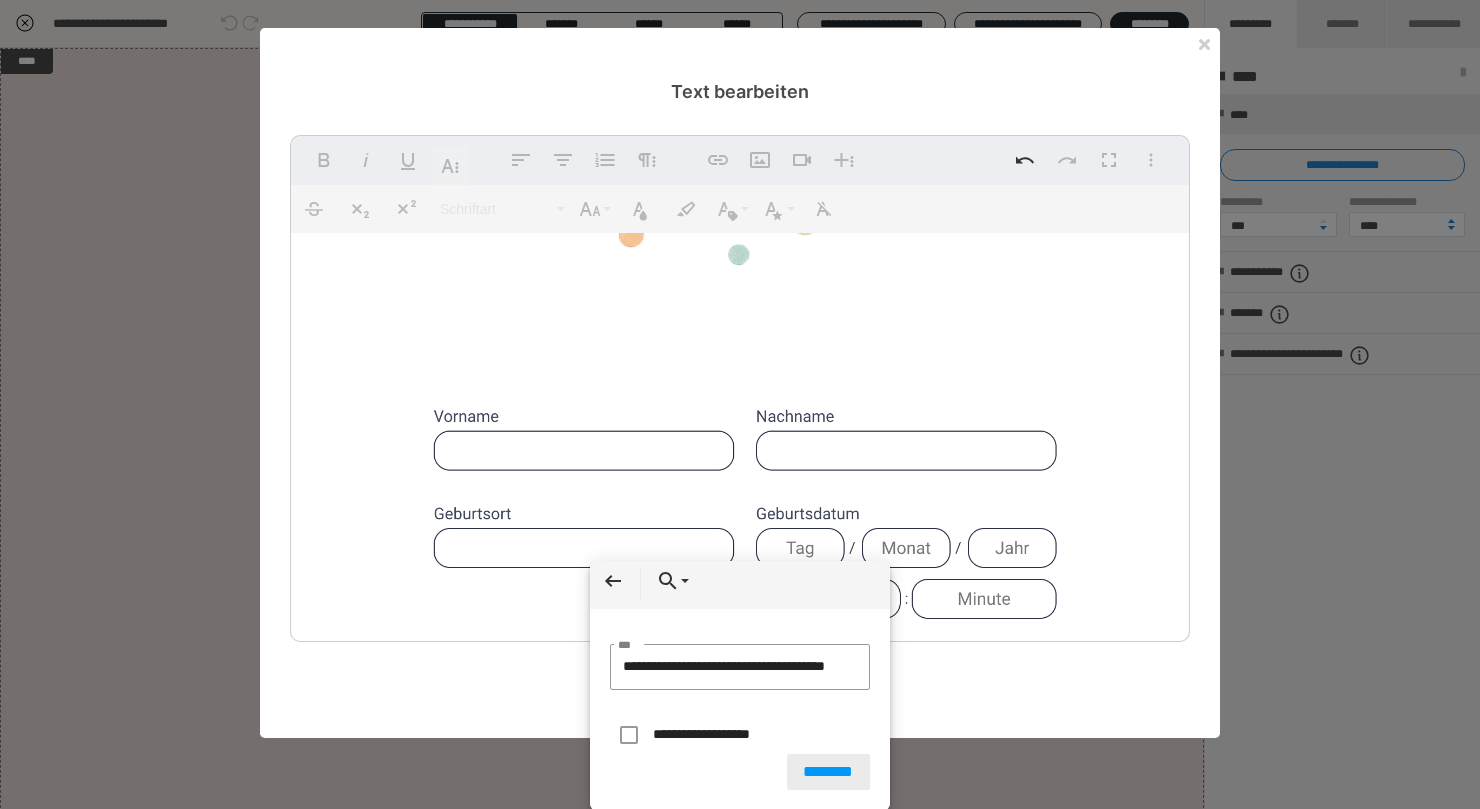 click on "********" at bounding box center (828, 772) 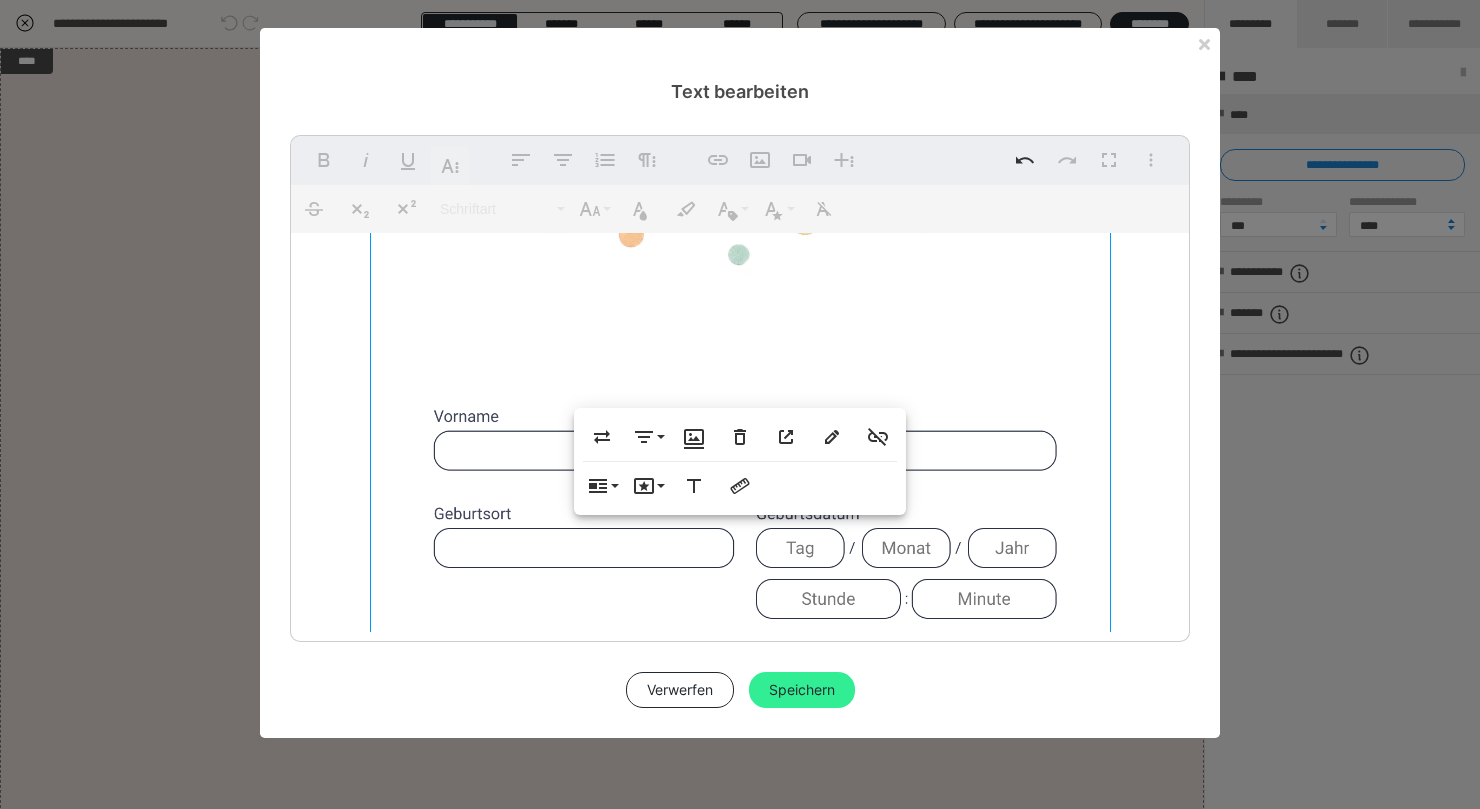 click on "Speichern" at bounding box center [802, 690] 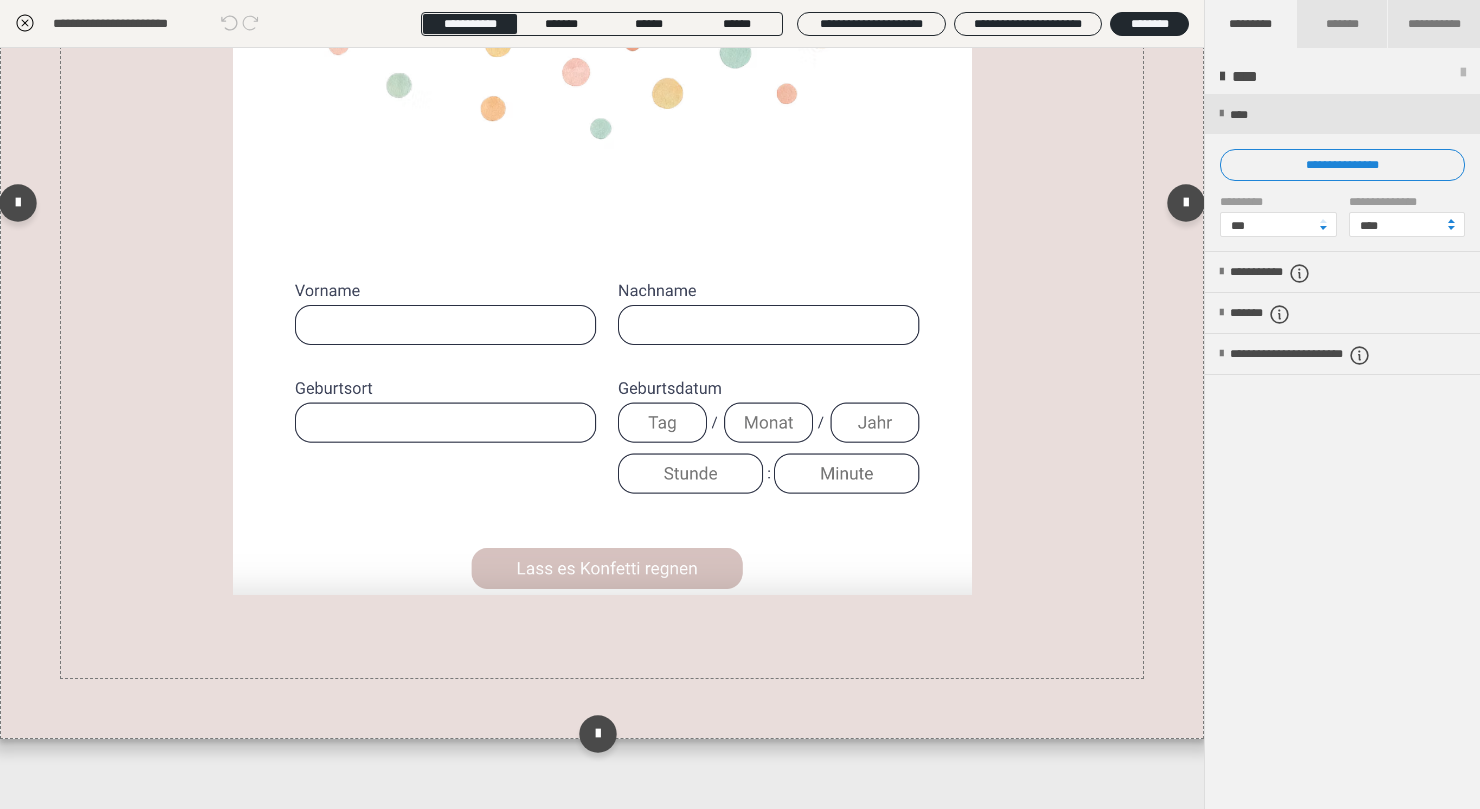 scroll, scrollTop: 0, scrollLeft: 0, axis: both 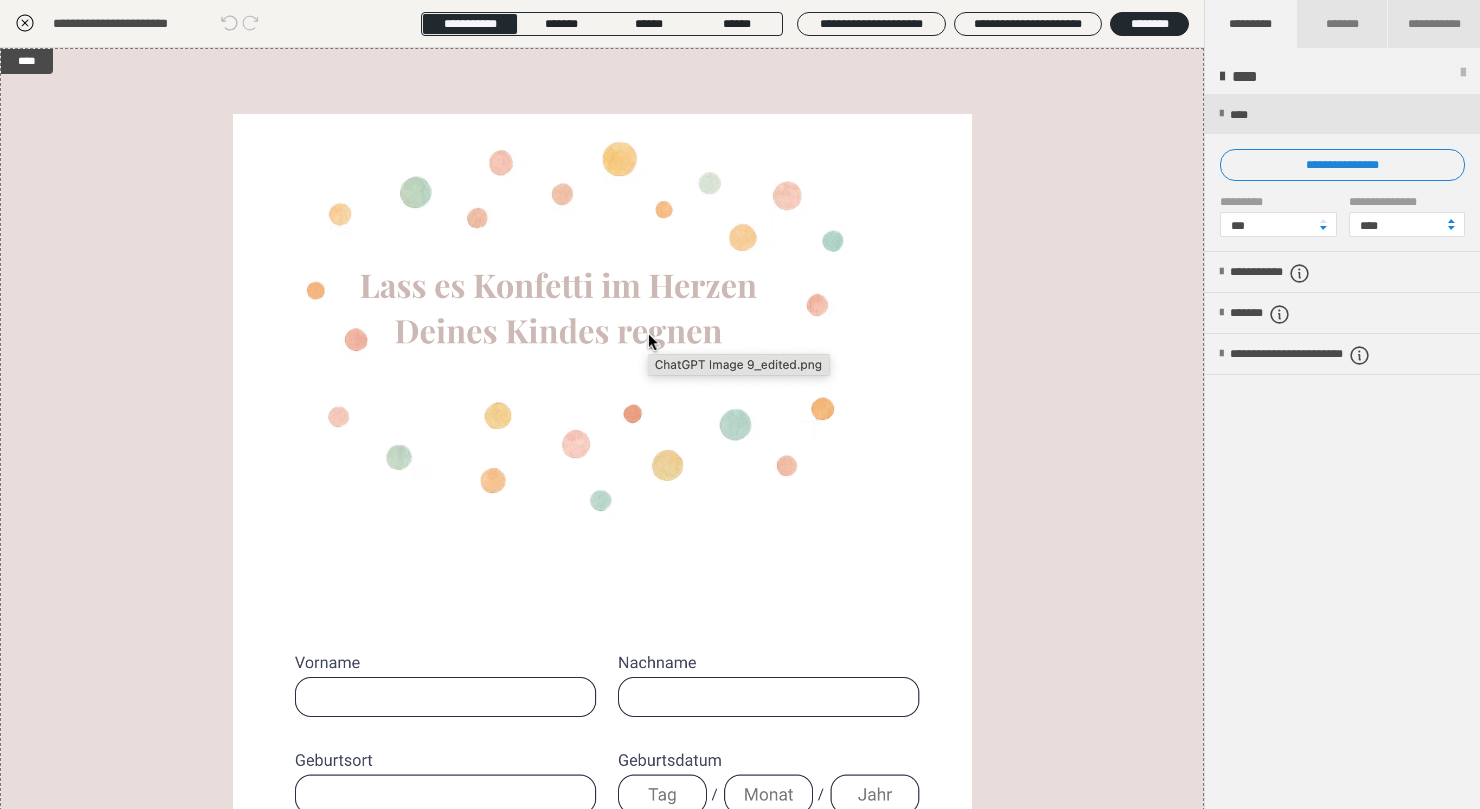 click 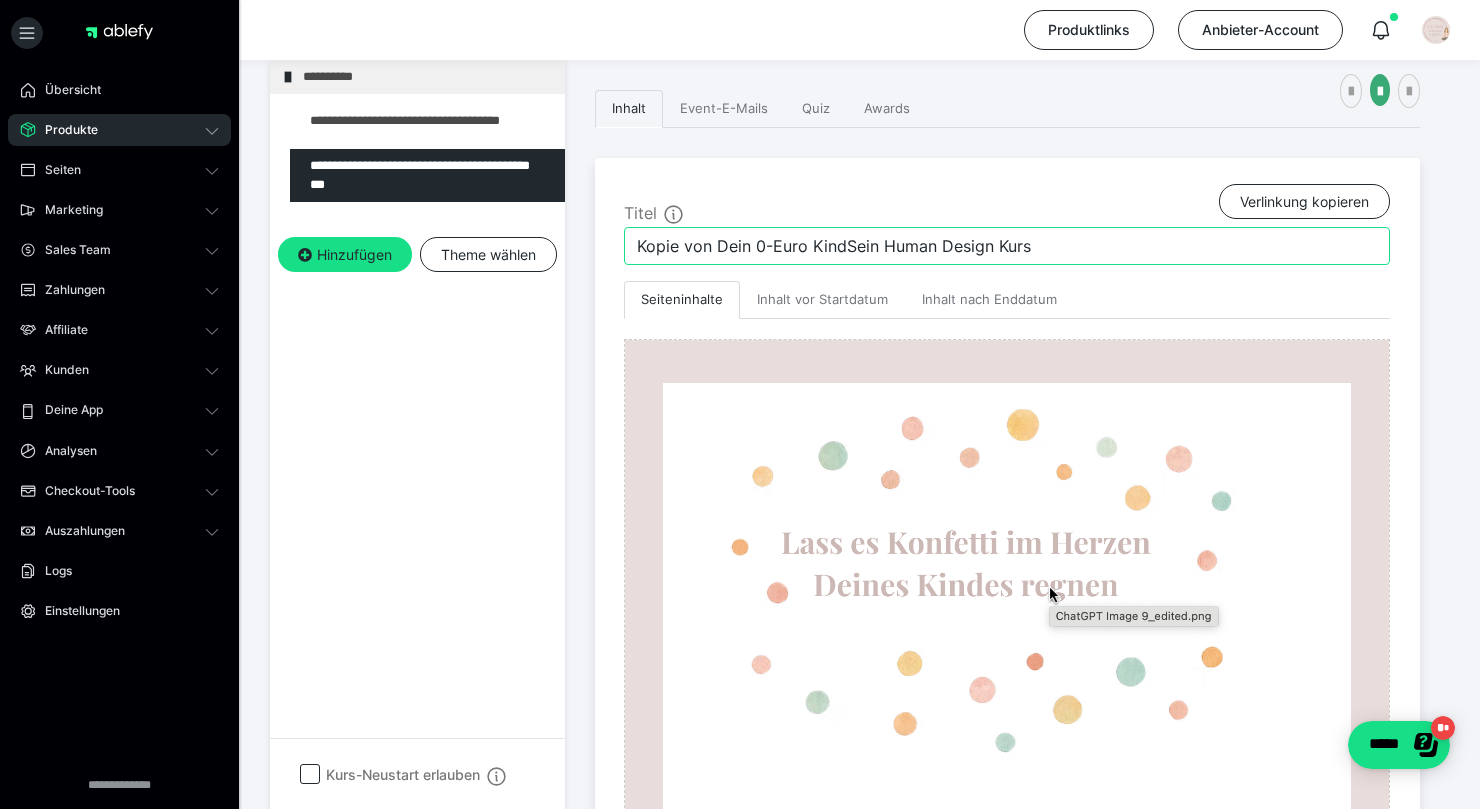 click on "Kopie von Dein 0-Euro KindSein Human Design Kurs" at bounding box center (1007, 246) 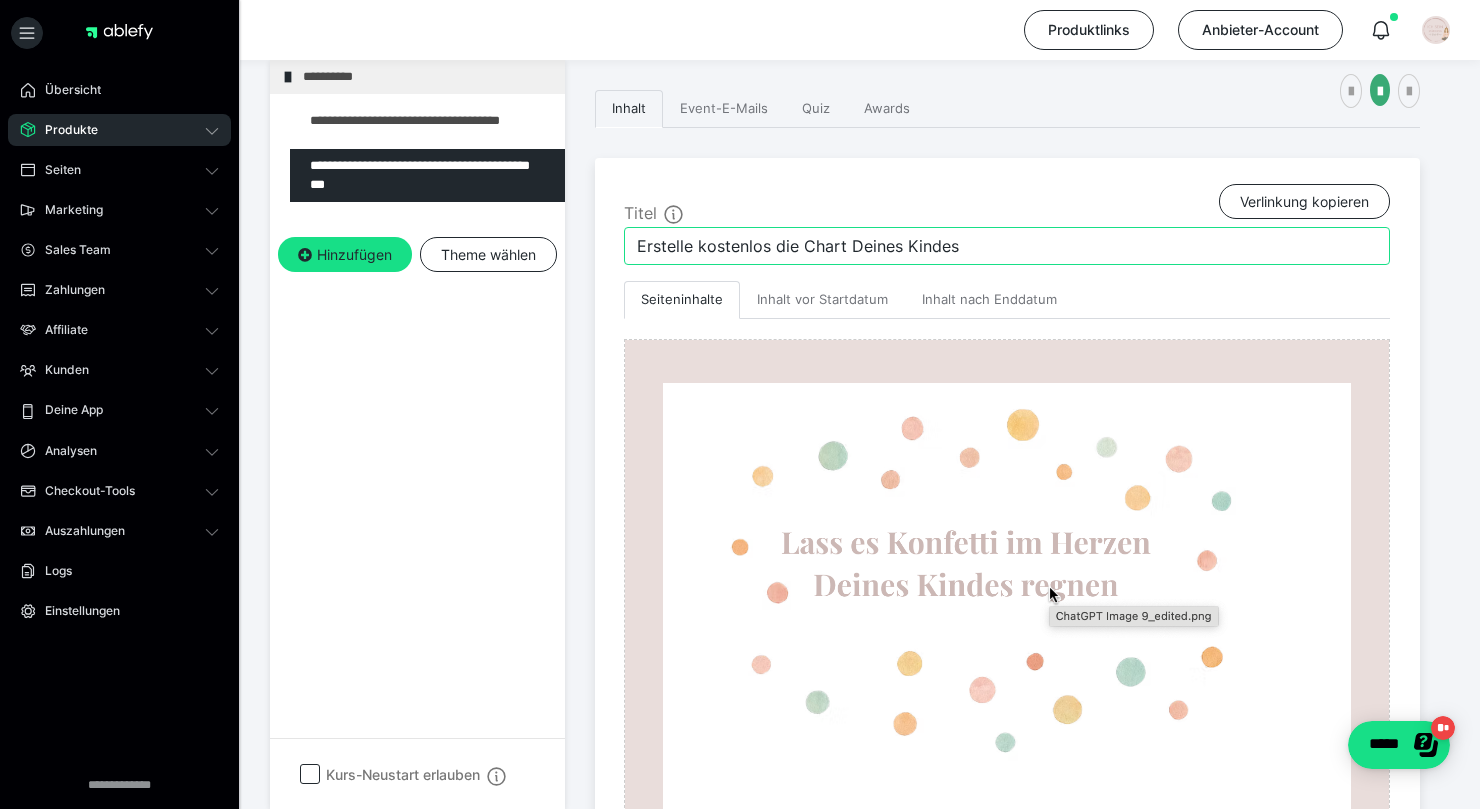 type on "Erstelle kostenlos die Chart Deines Kindes" 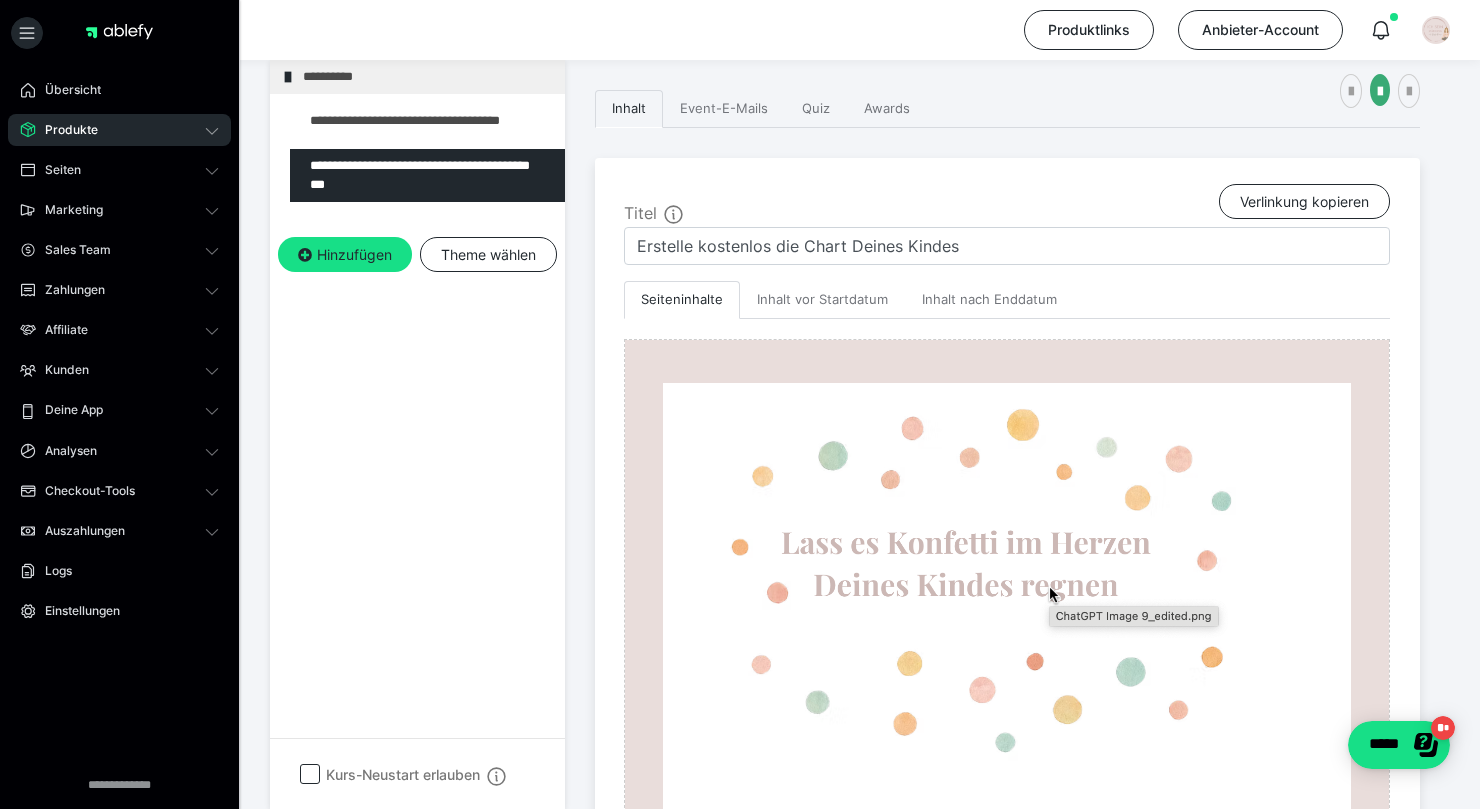 click on "**********" at bounding box center [417, 434] 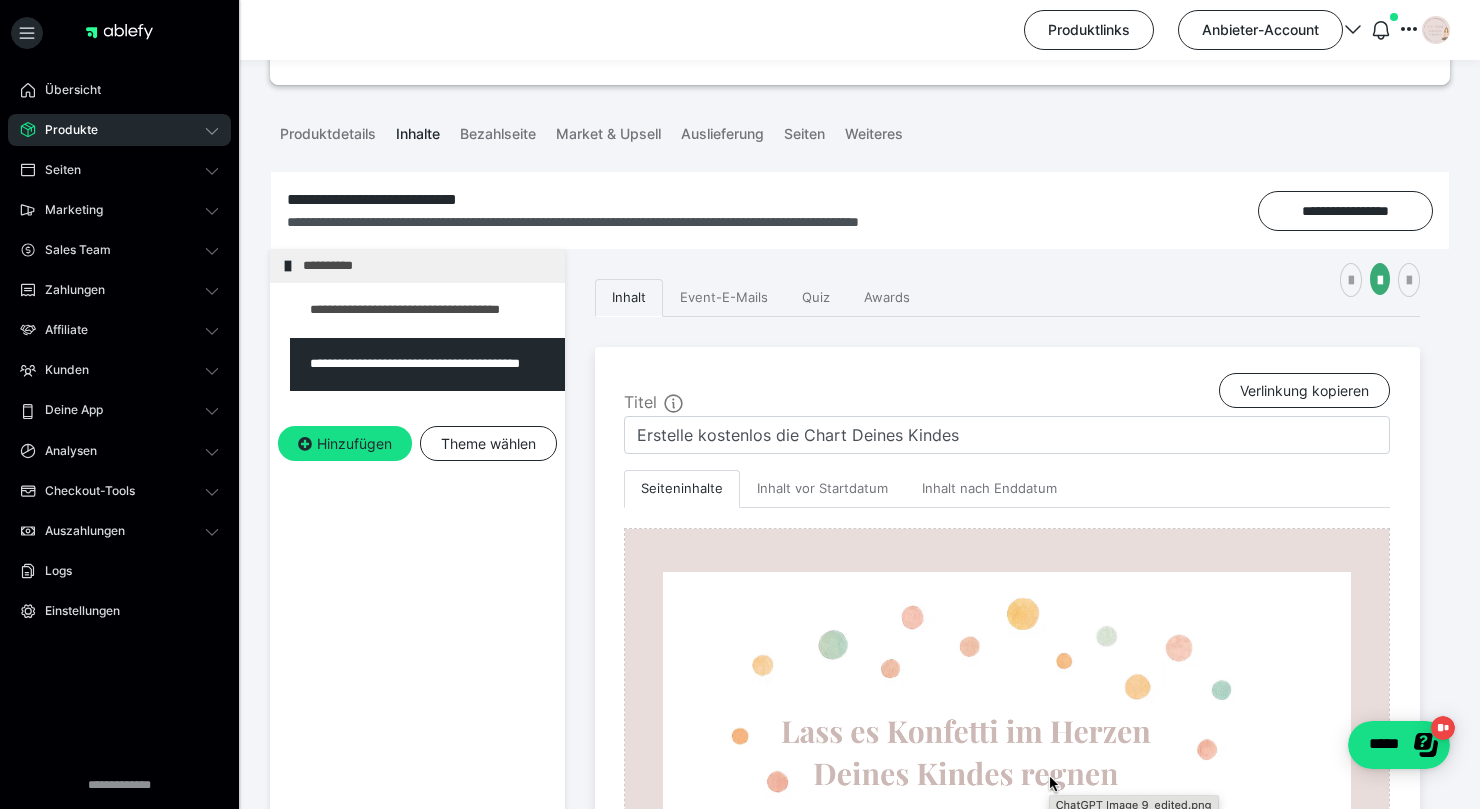 scroll, scrollTop: 210, scrollLeft: 0, axis: vertical 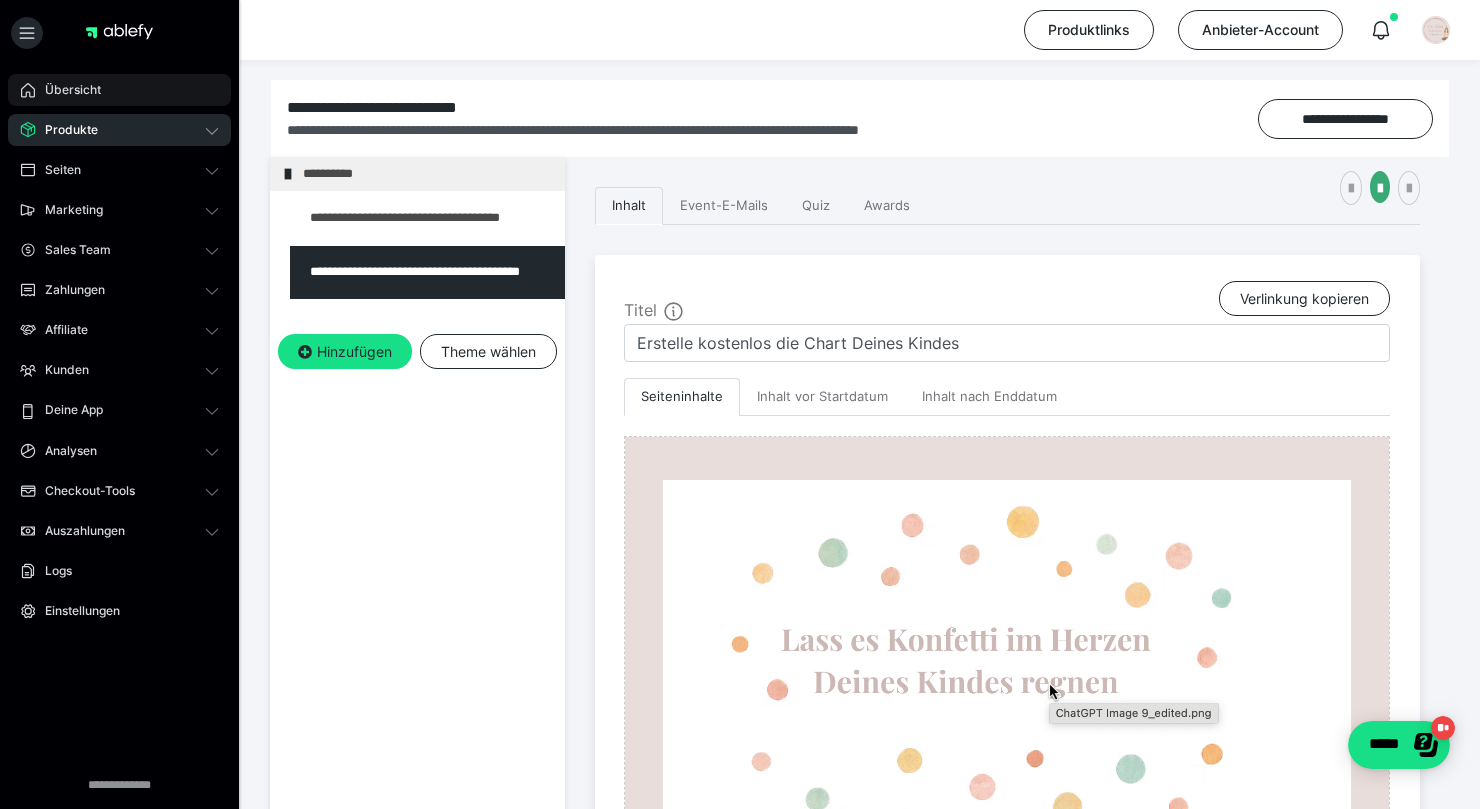 click on "Übersicht" at bounding box center [66, 90] 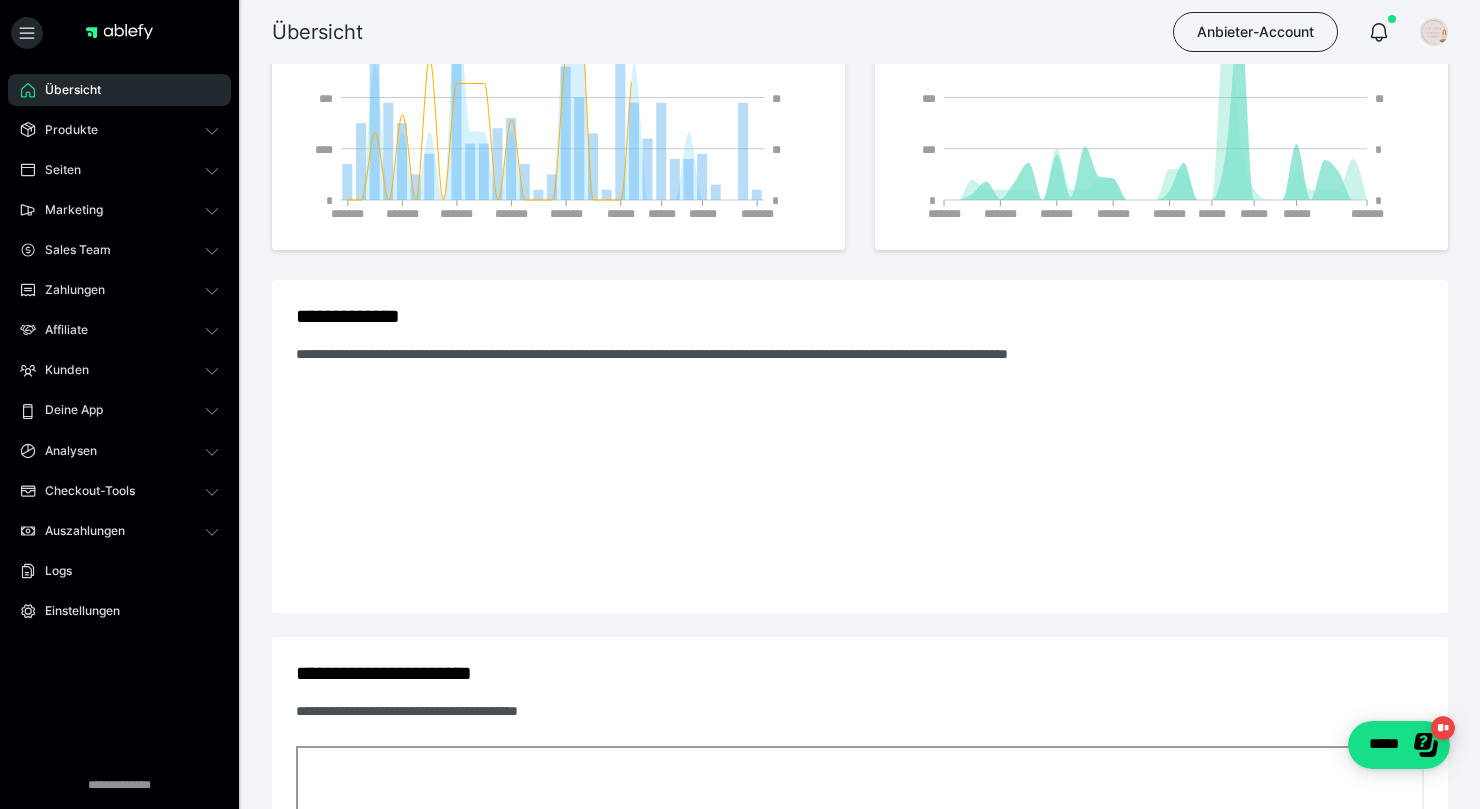 scroll, scrollTop: 0, scrollLeft: 0, axis: both 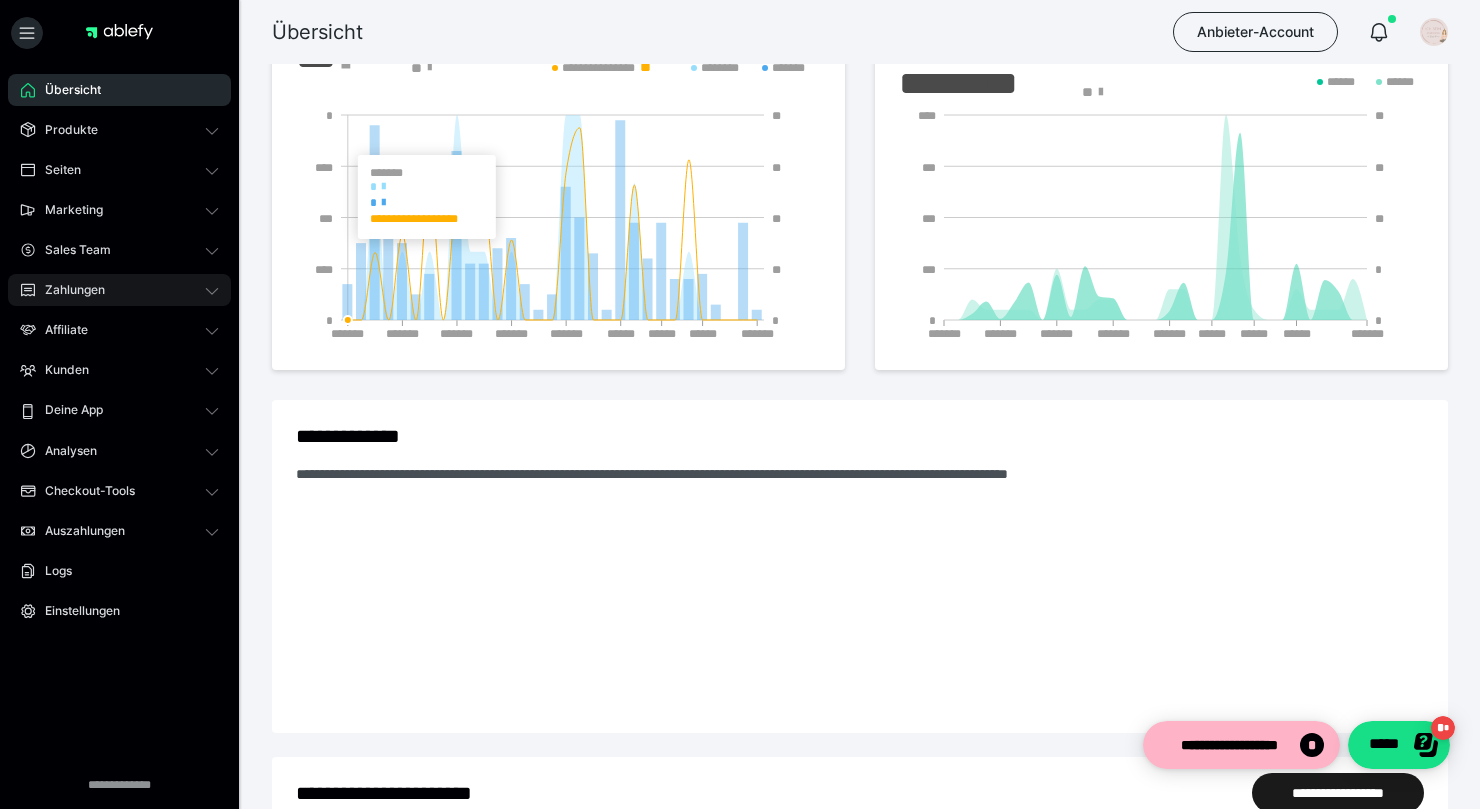 click on "Zahlungen" at bounding box center (119, 290) 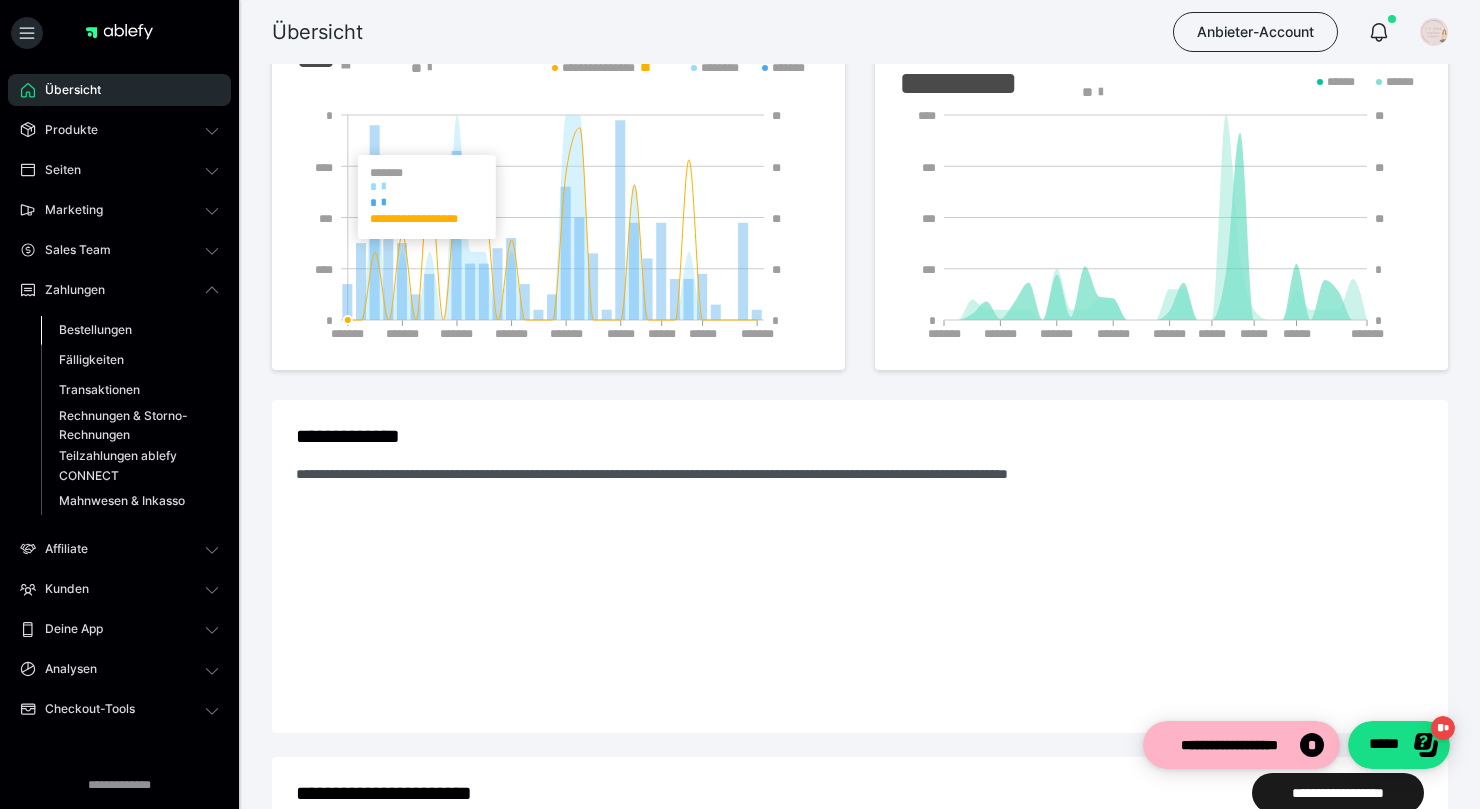 click on "Bestellungen" at bounding box center (95, 329) 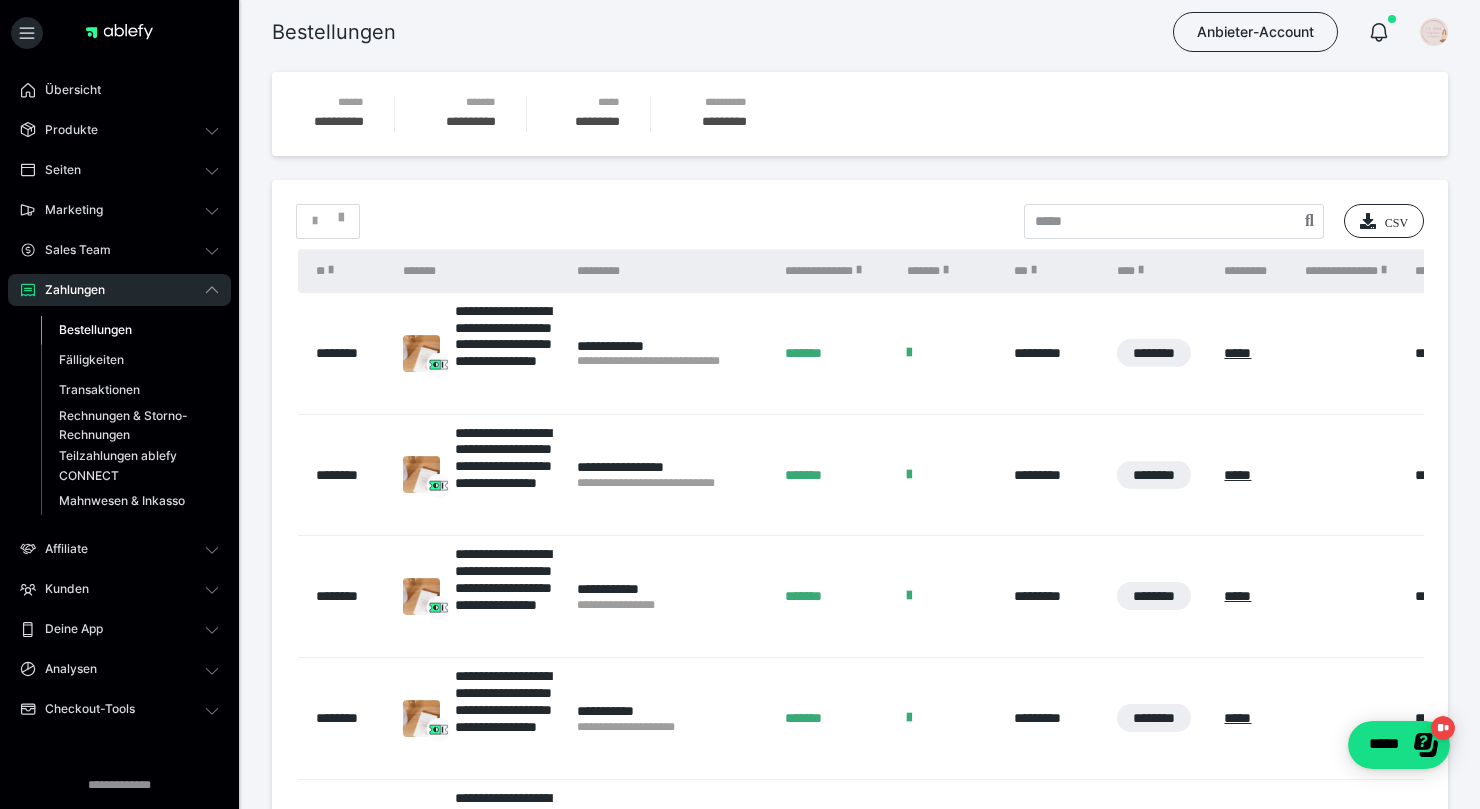 scroll, scrollTop: 300, scrollLeft: 0, axis: vertical 